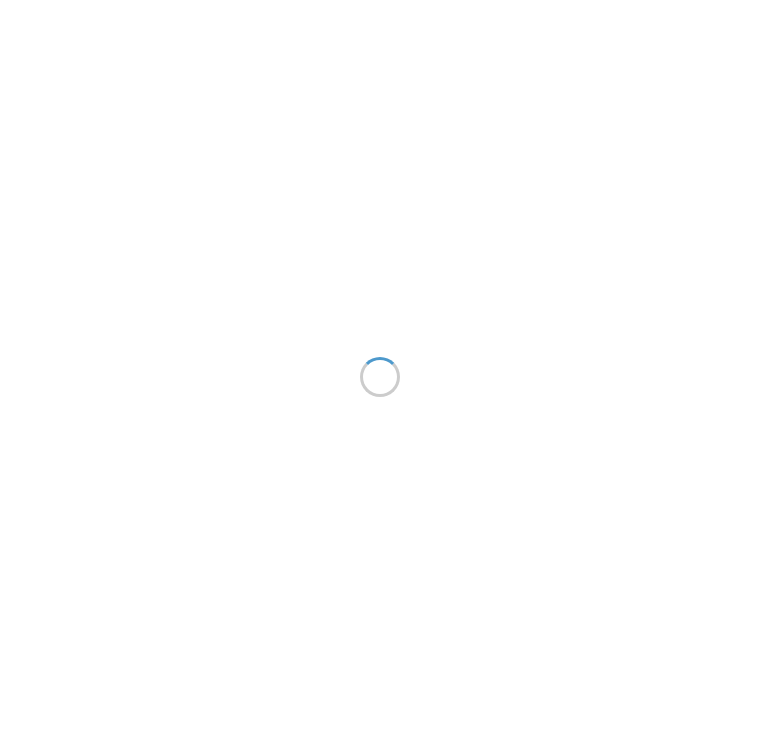 scroll, scrollTop: 0, scrollLeft: 0, axis: both 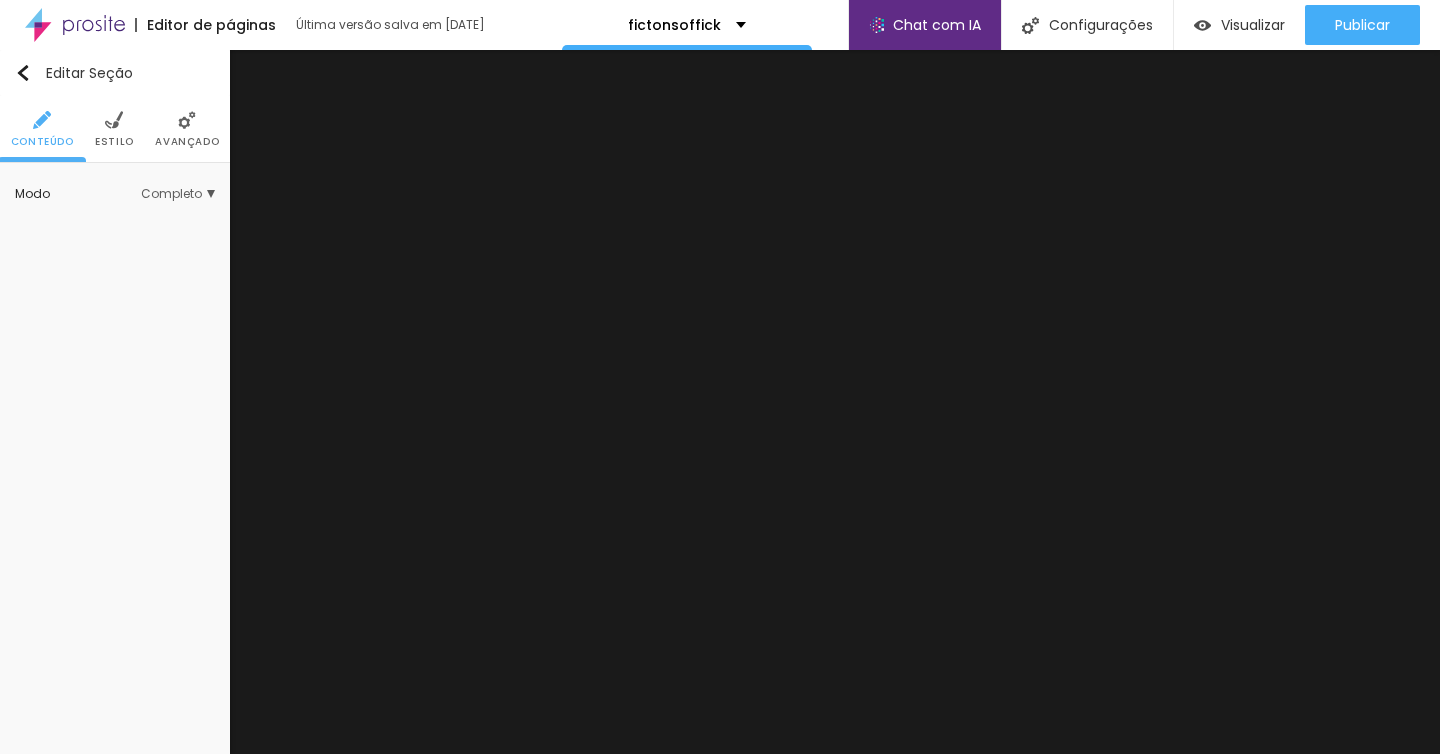 click on "Completo" at bounding box center (178, 194) 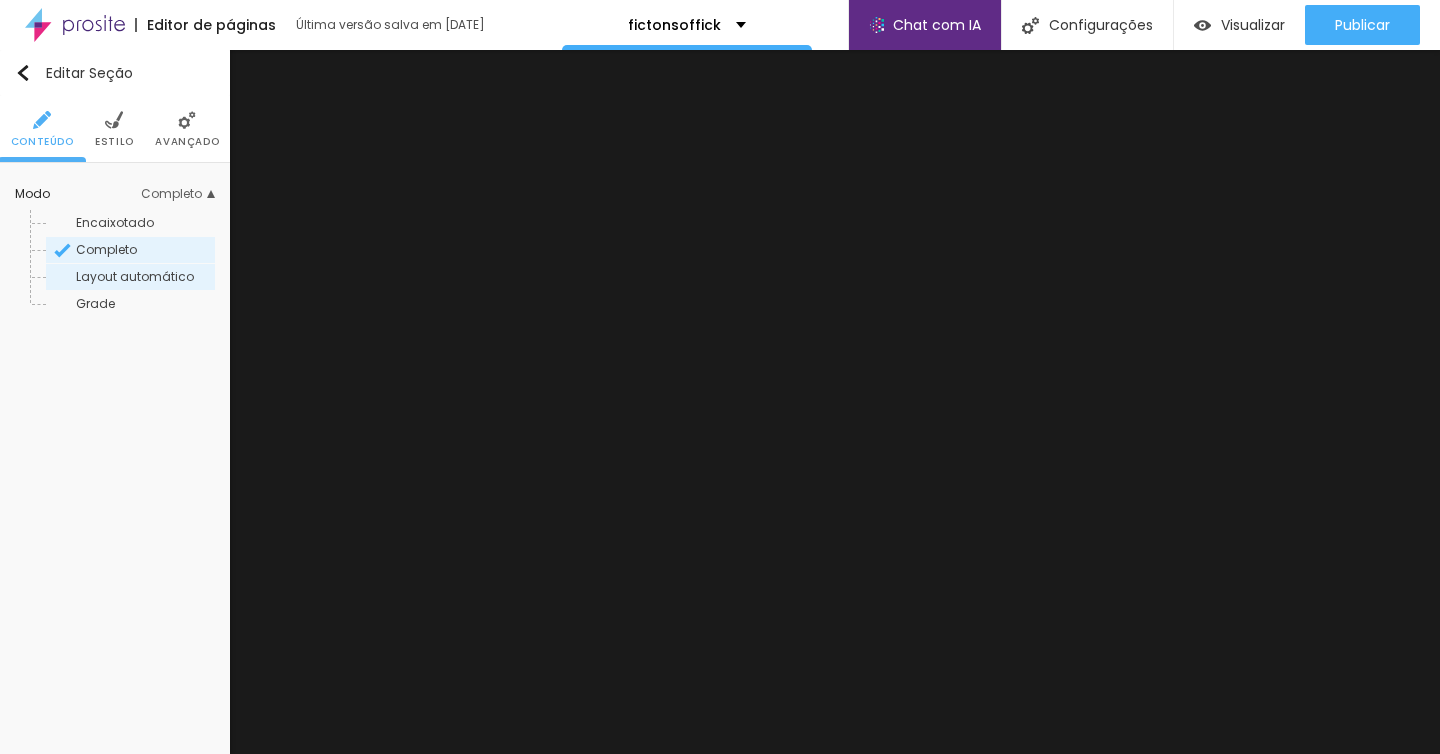 click on "Layout automático" at bounding box center [135, 276] 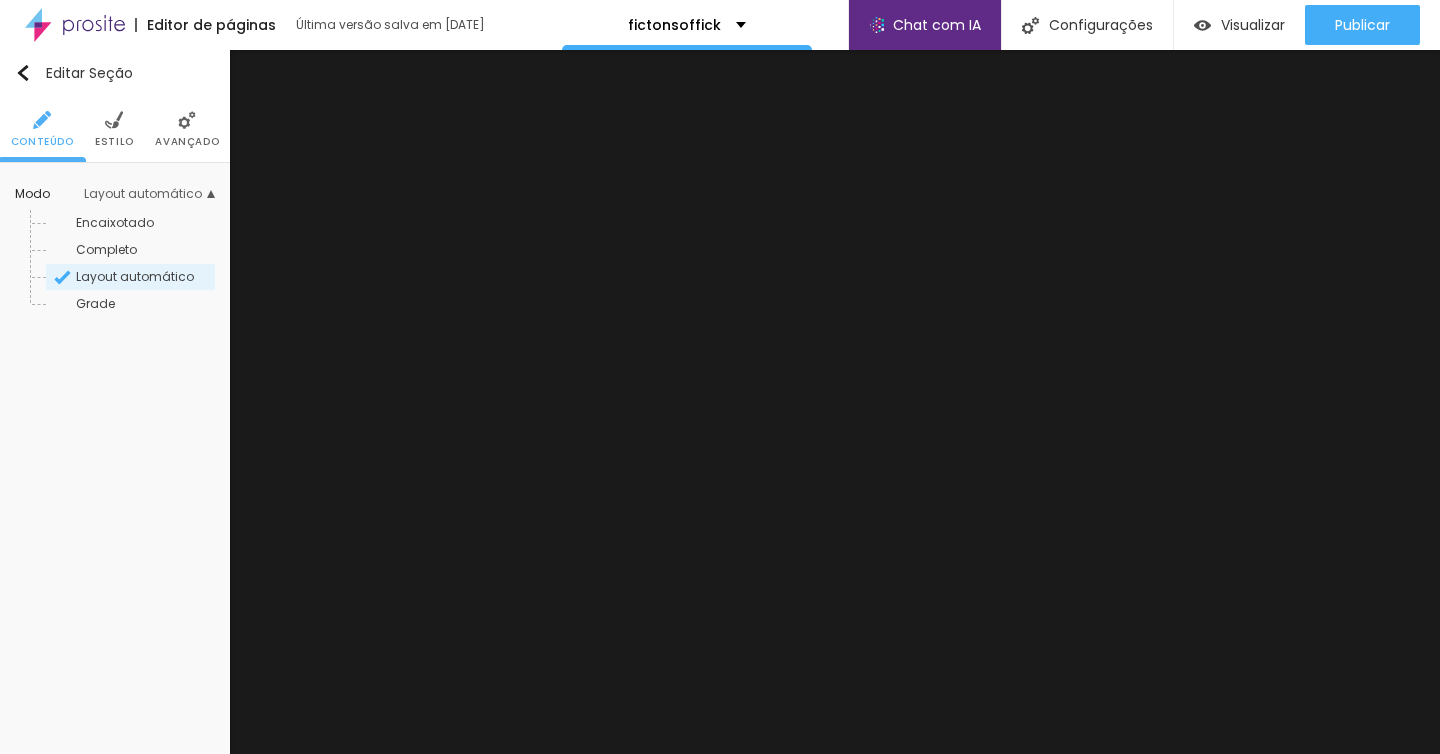 click on "Editar Seção Conteúdo Estilo Avançado Modo Layout automático Encaixotado Completo Layout automático Grade" at bounding box center [115, 402] 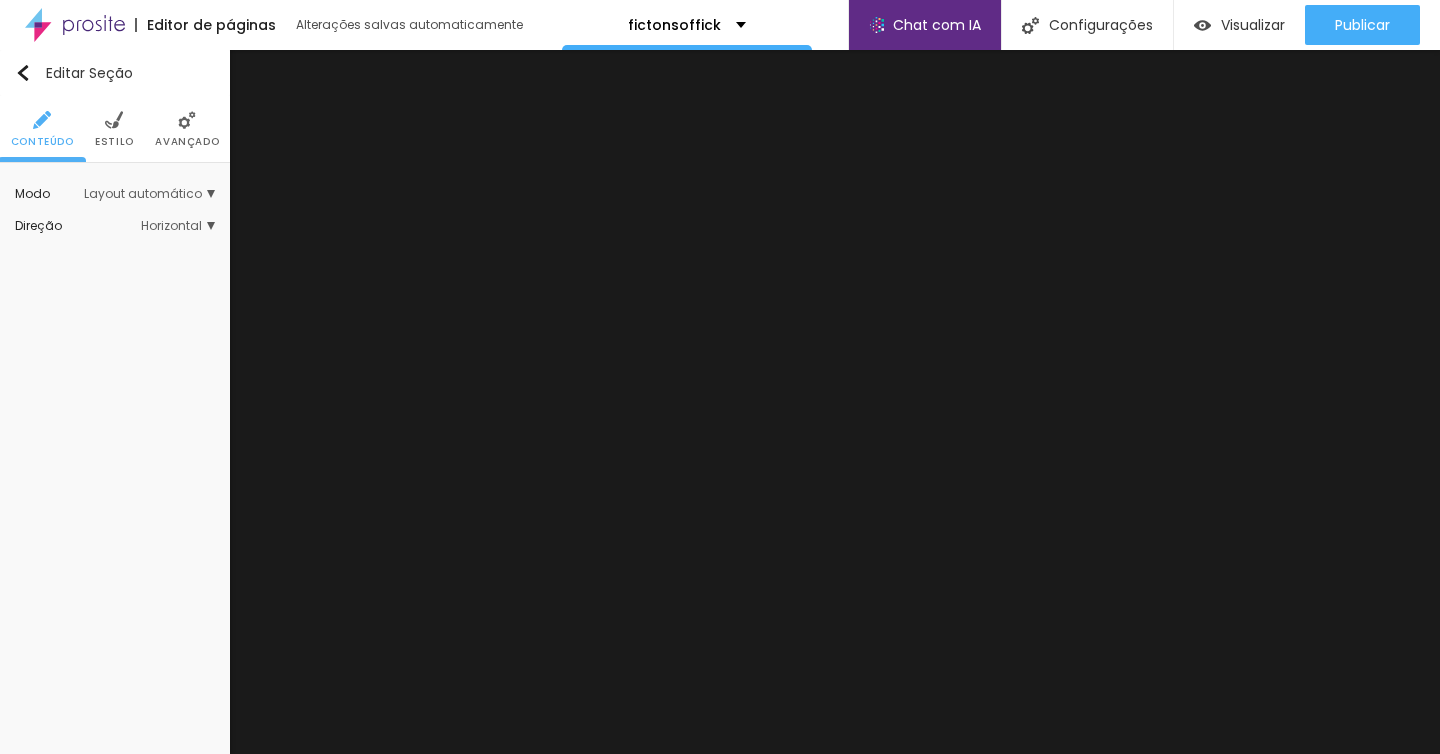 click on "Layout automático" at bounding box center [149, 194] 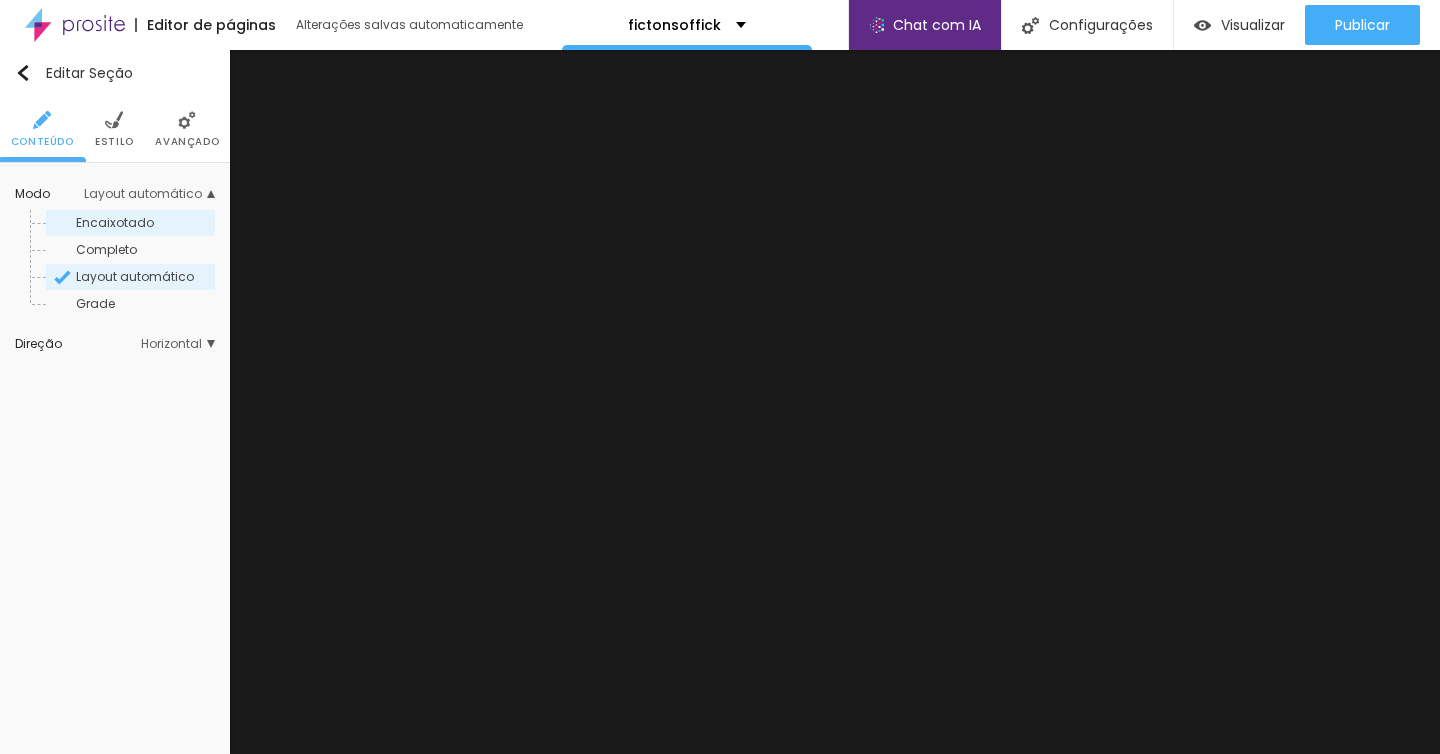click on "Encaixotado" at bounding box center [144, 223] 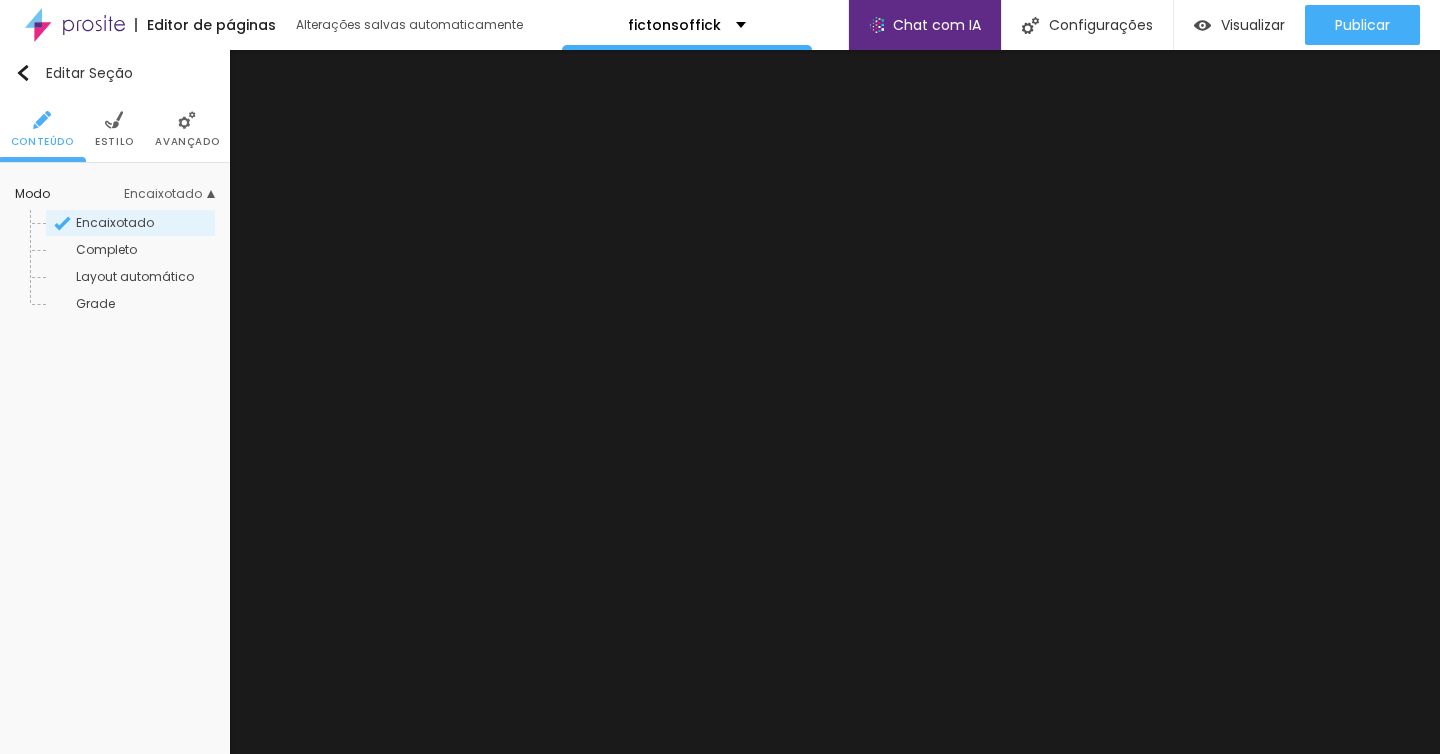 click on "Encaixotado" at bounding box center [169, 194] 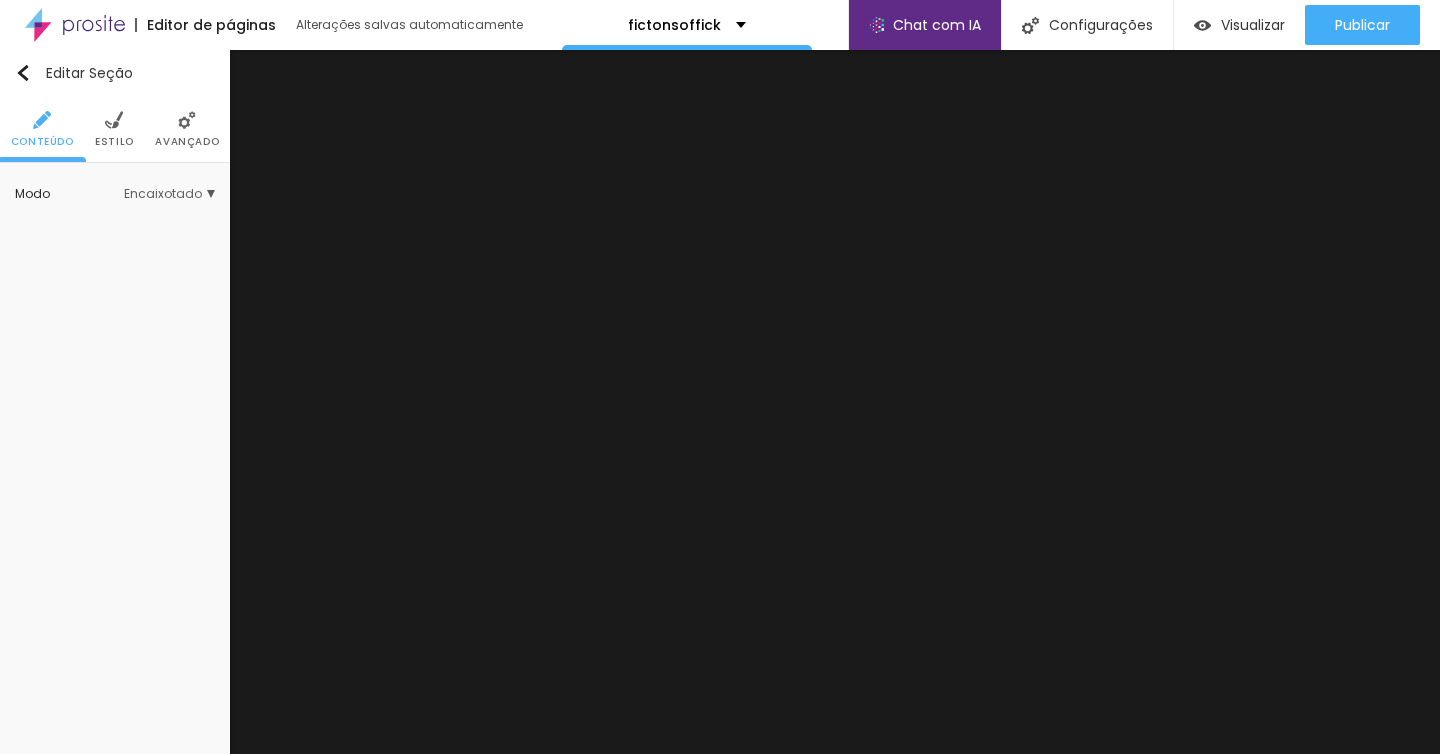 drag, startPoint x: 211, startPoint y: 192, endPoint x: 199, endPoint y: 200, distance: 14.422205 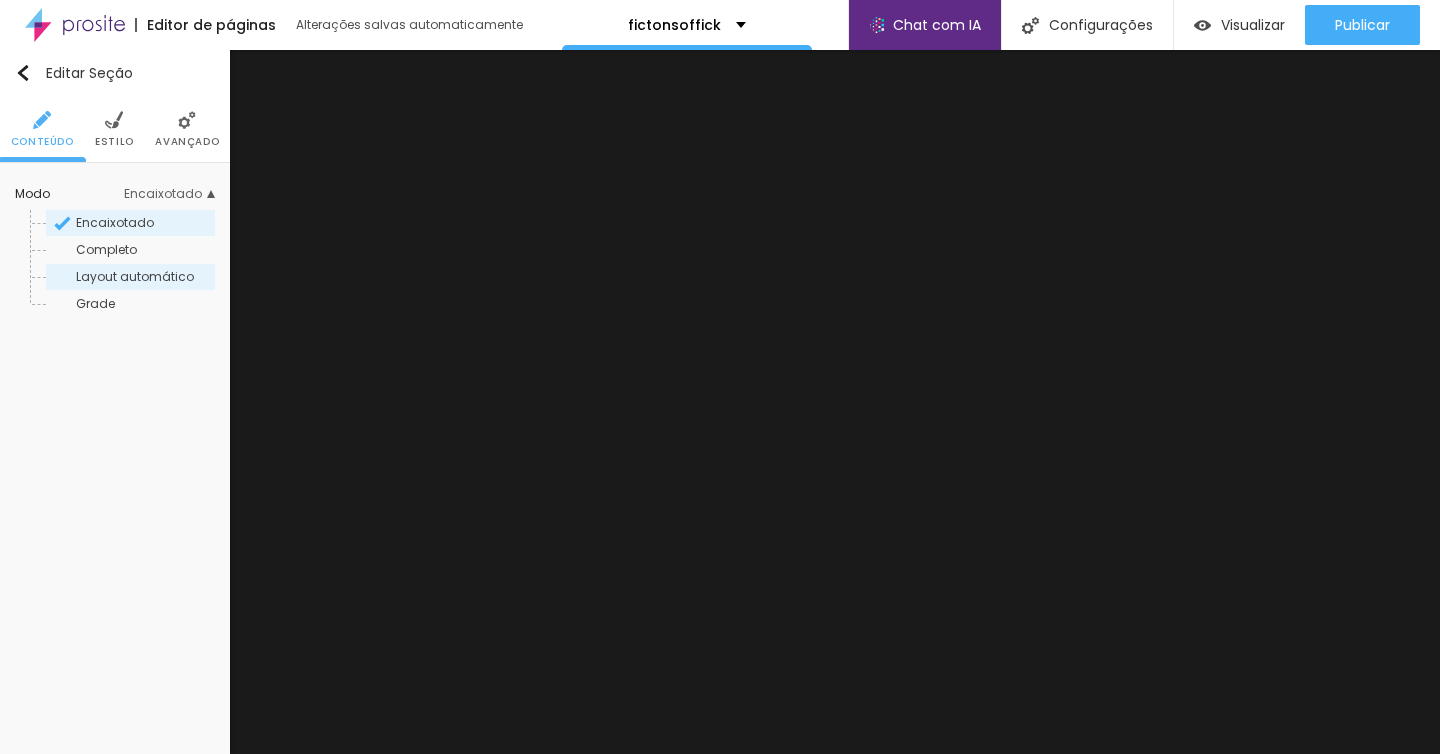 click on "Layout automático" at bounding box center [135, 276] 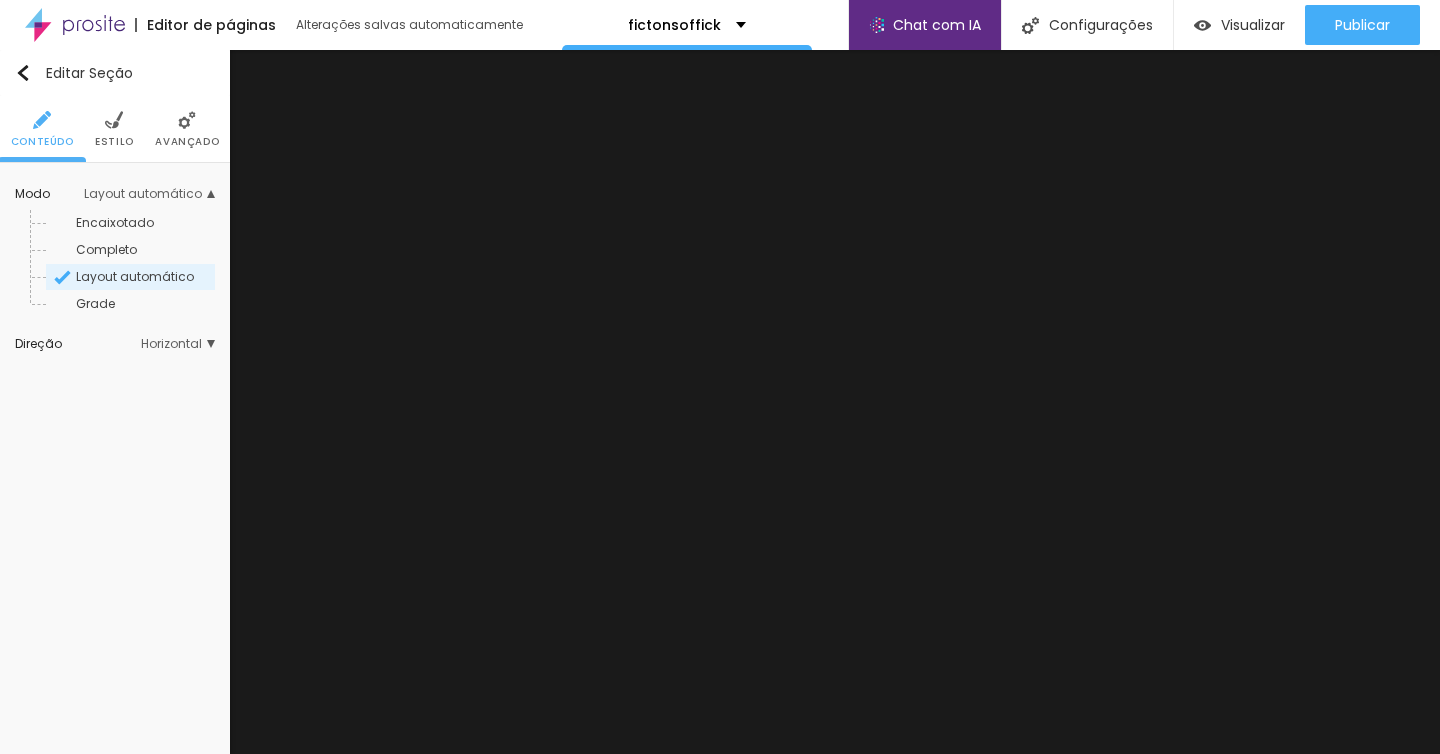 click on "Layout automático" at bounding box center [149, 194] 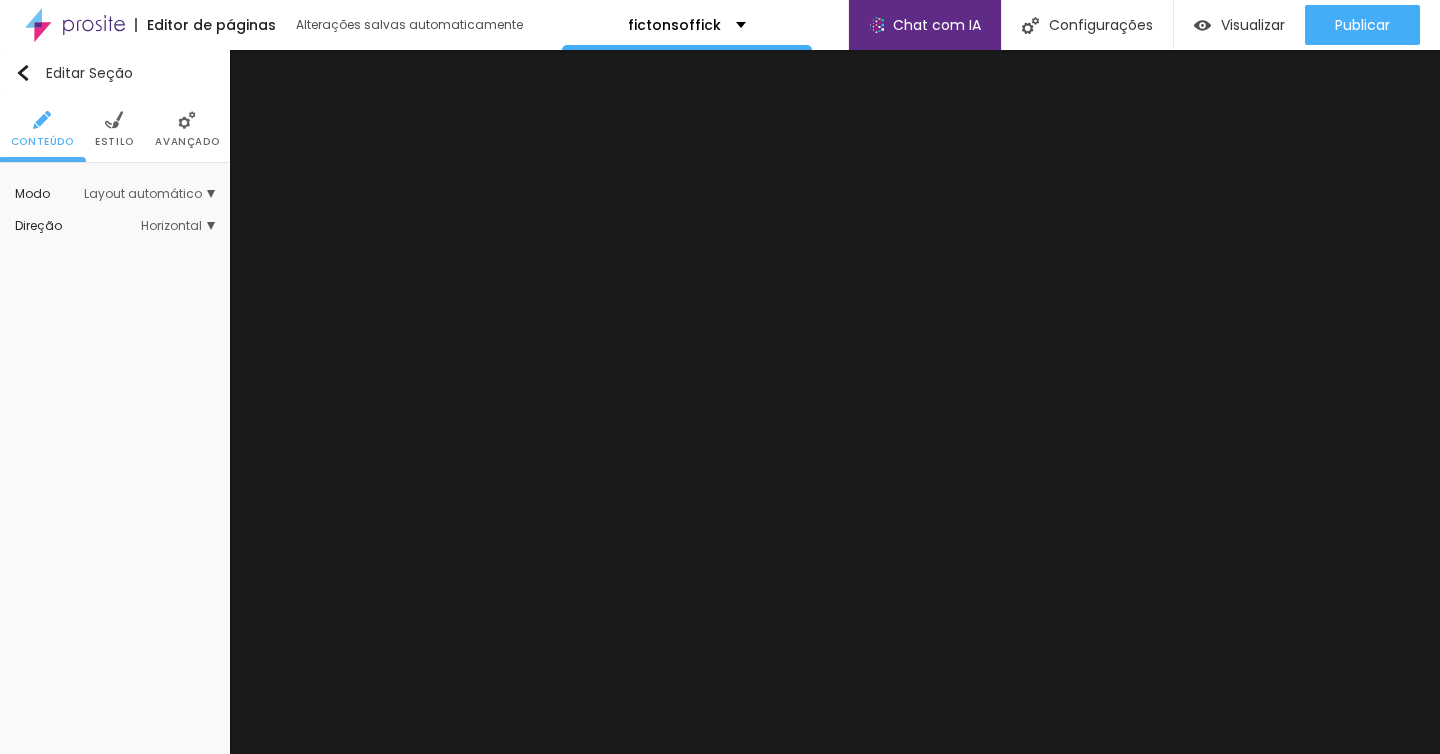 click on "Layout automático" at bounding box center (149, 194) 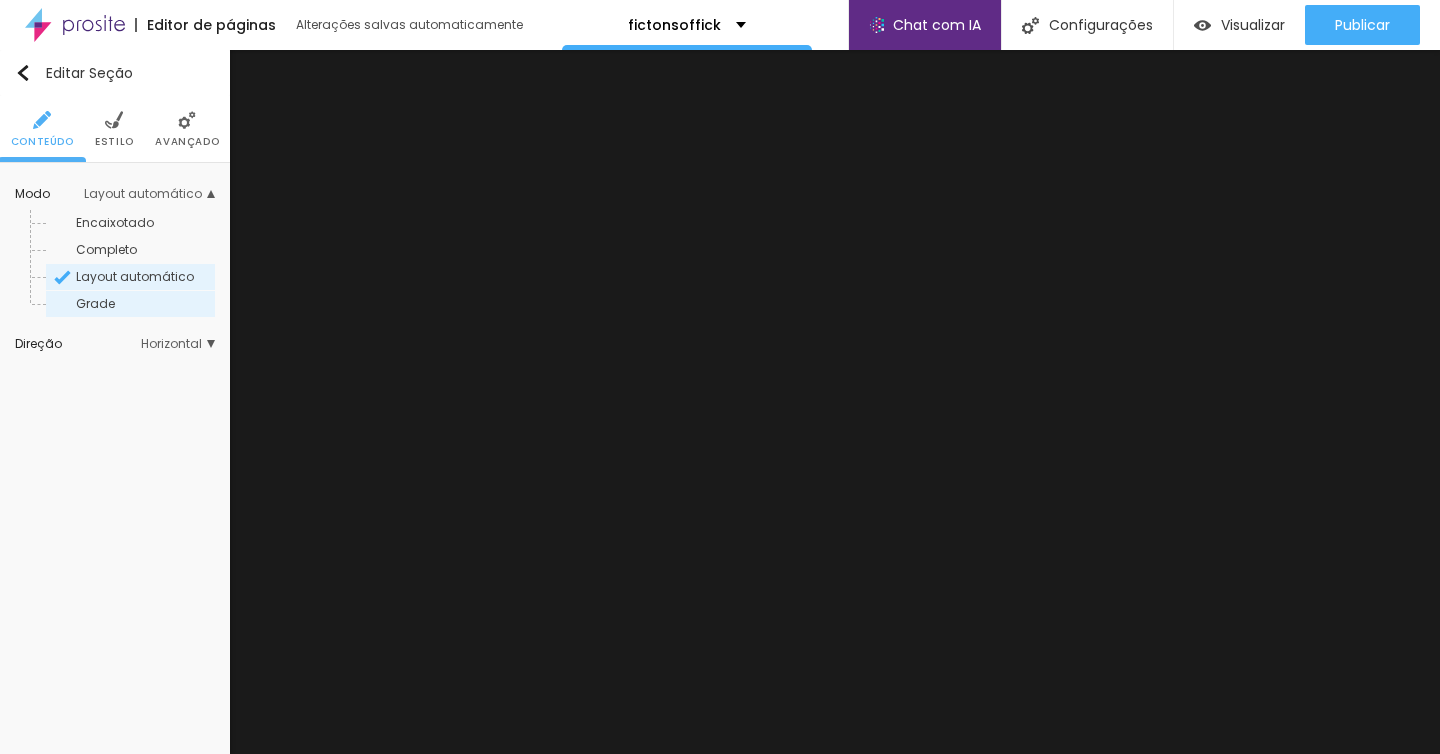 click on "Grade" at bounding box center (95, 303) 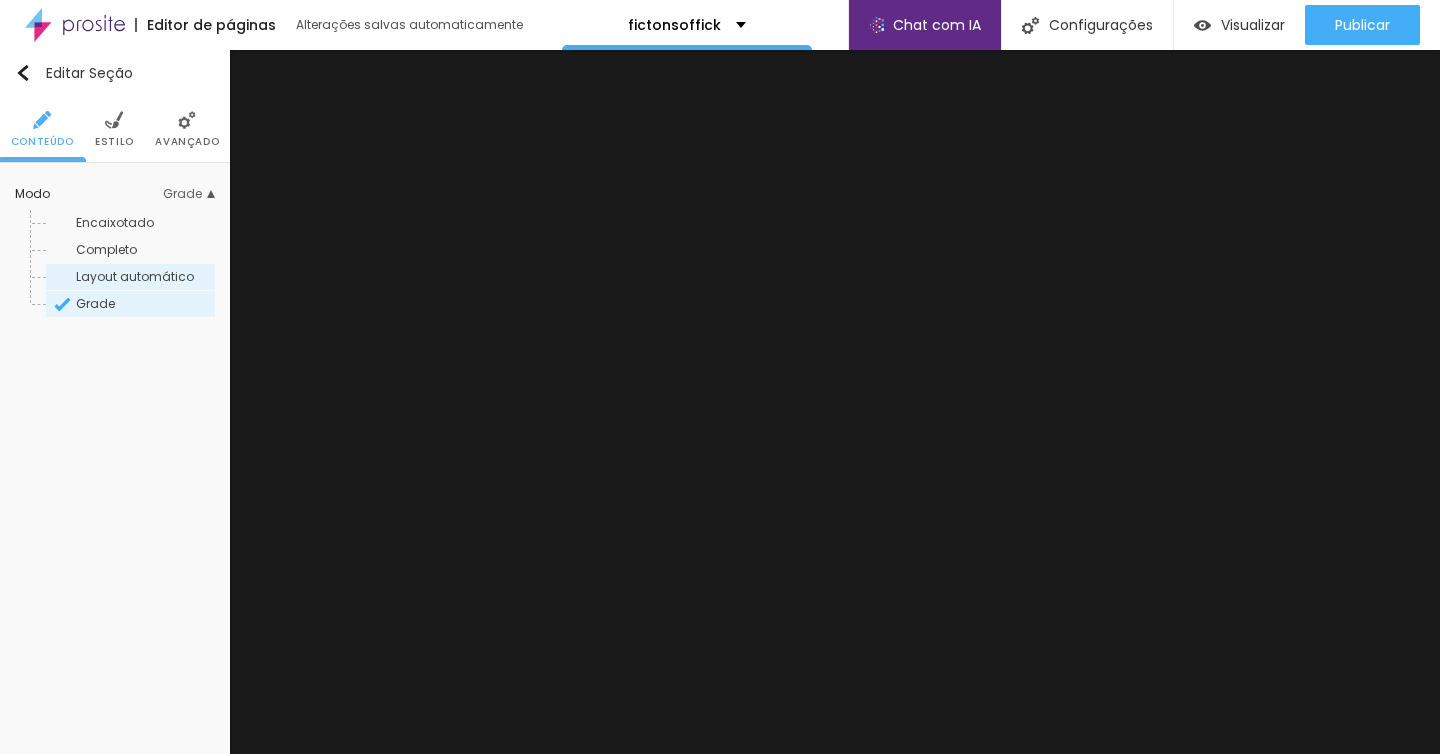 click on "Layout automático" at bounding box center [135, 276] 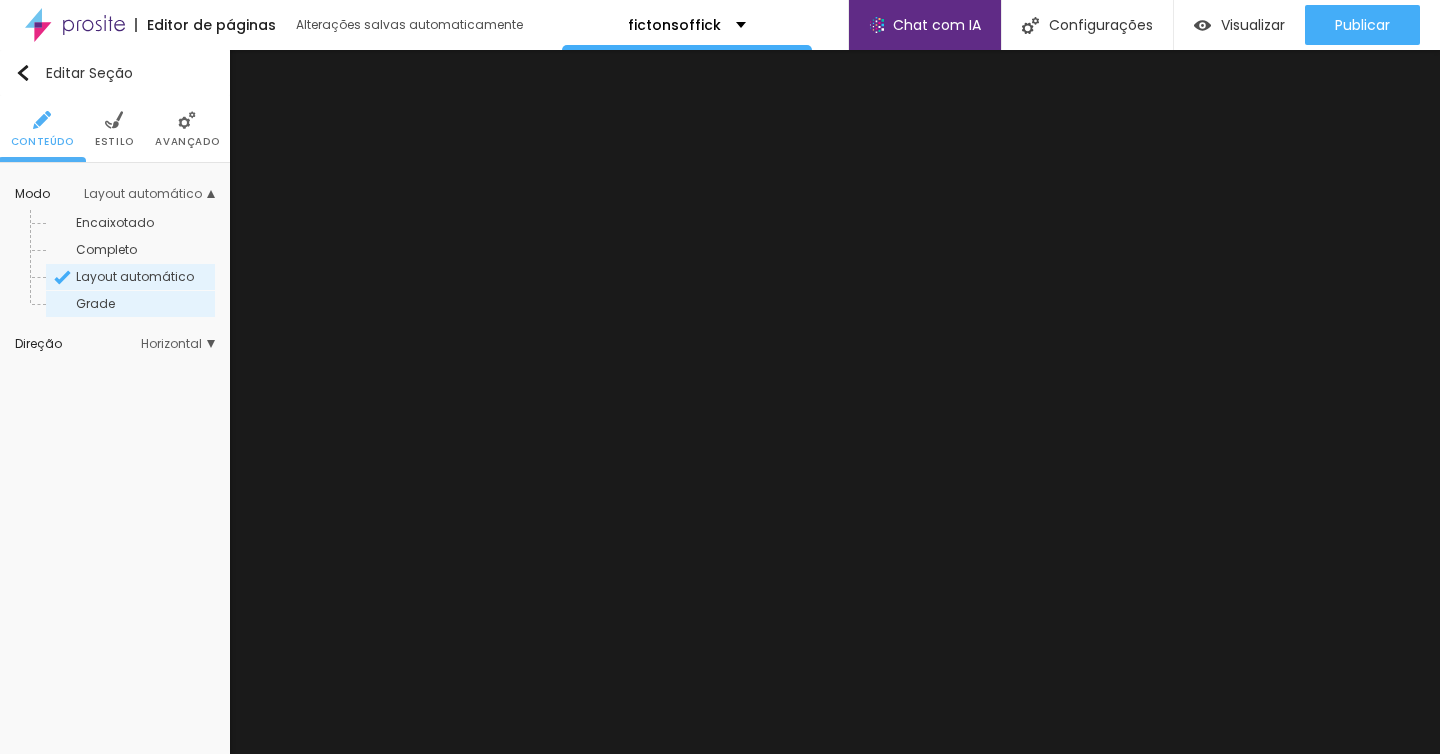 click on "Grade" at bounding box center [95, 303] 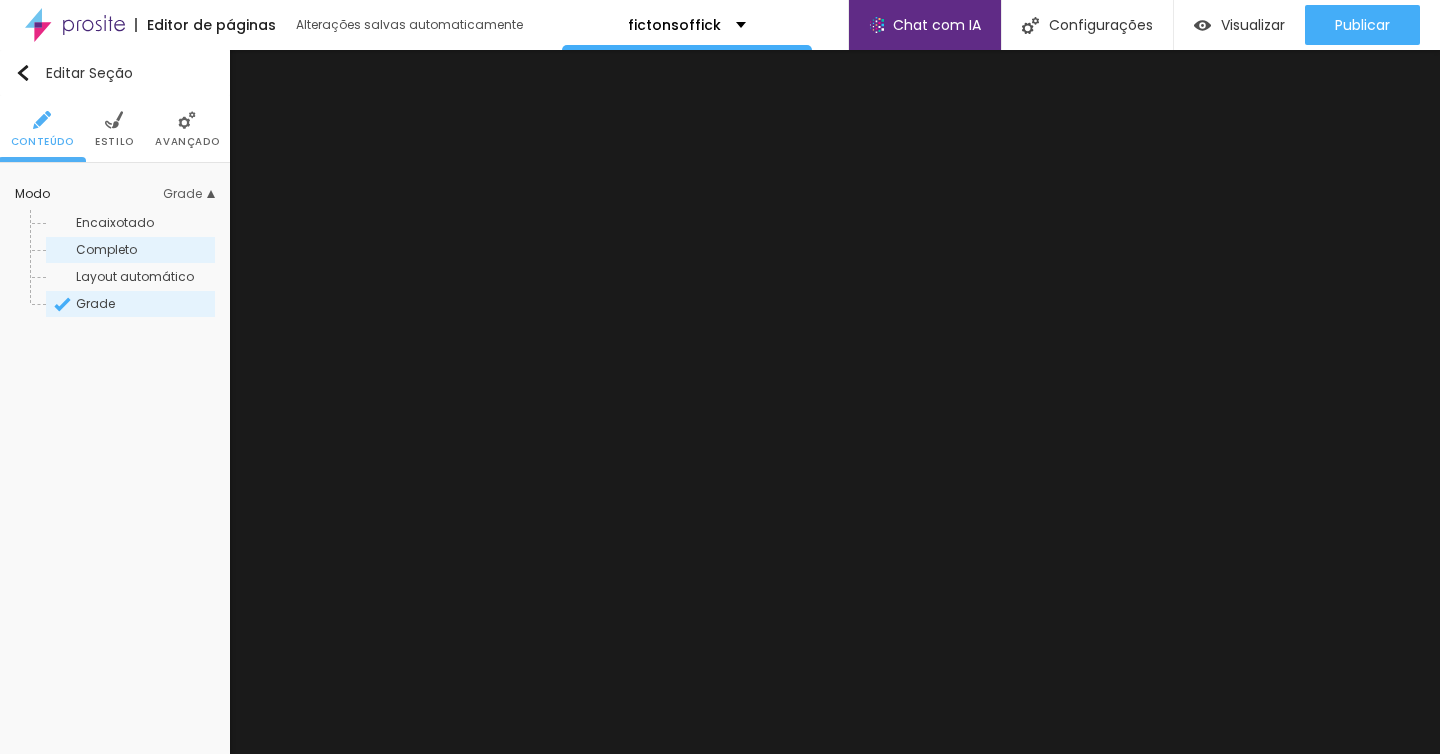 click on "Completo" at bounding box center [106, 249] 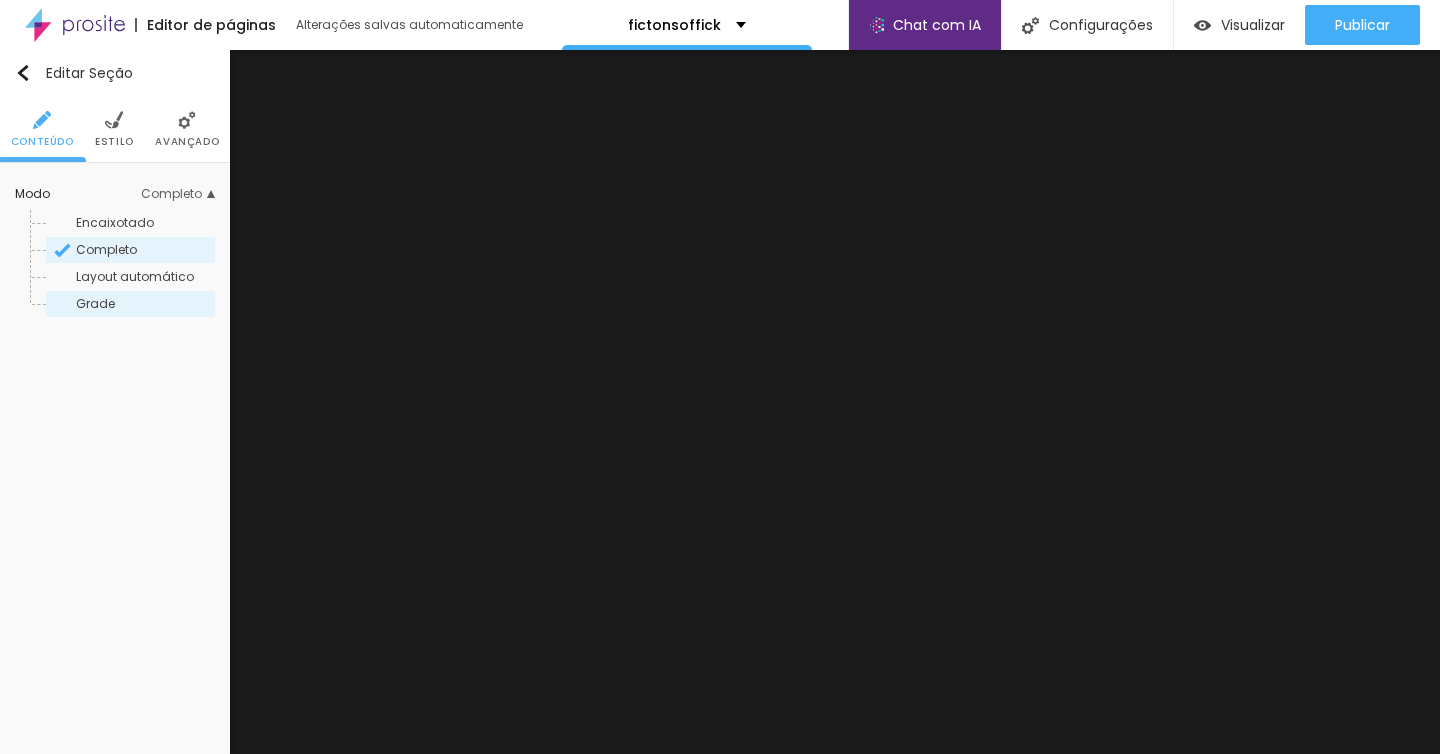 click on "Grade" at bounding box center (95, 303) 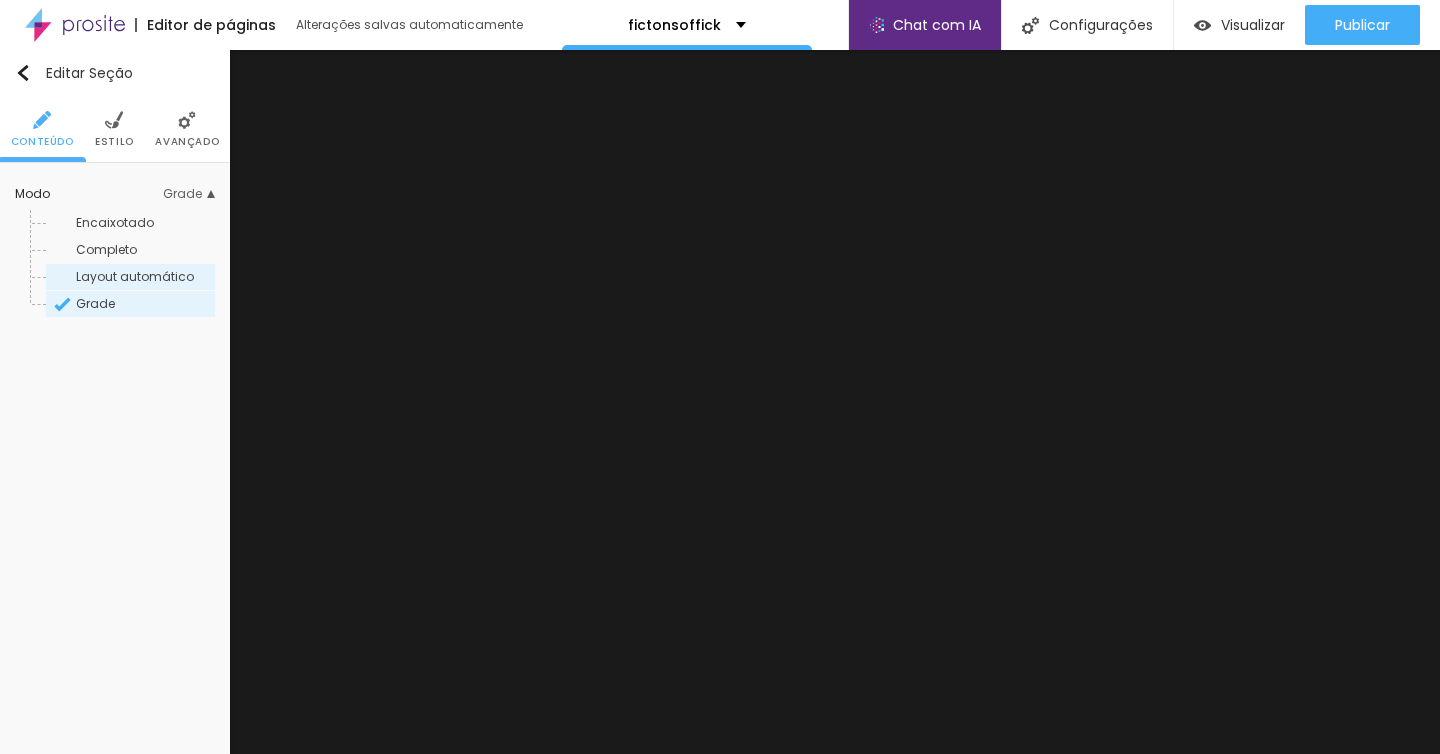 click on "Layout automático" at bounding box center [135, 276] 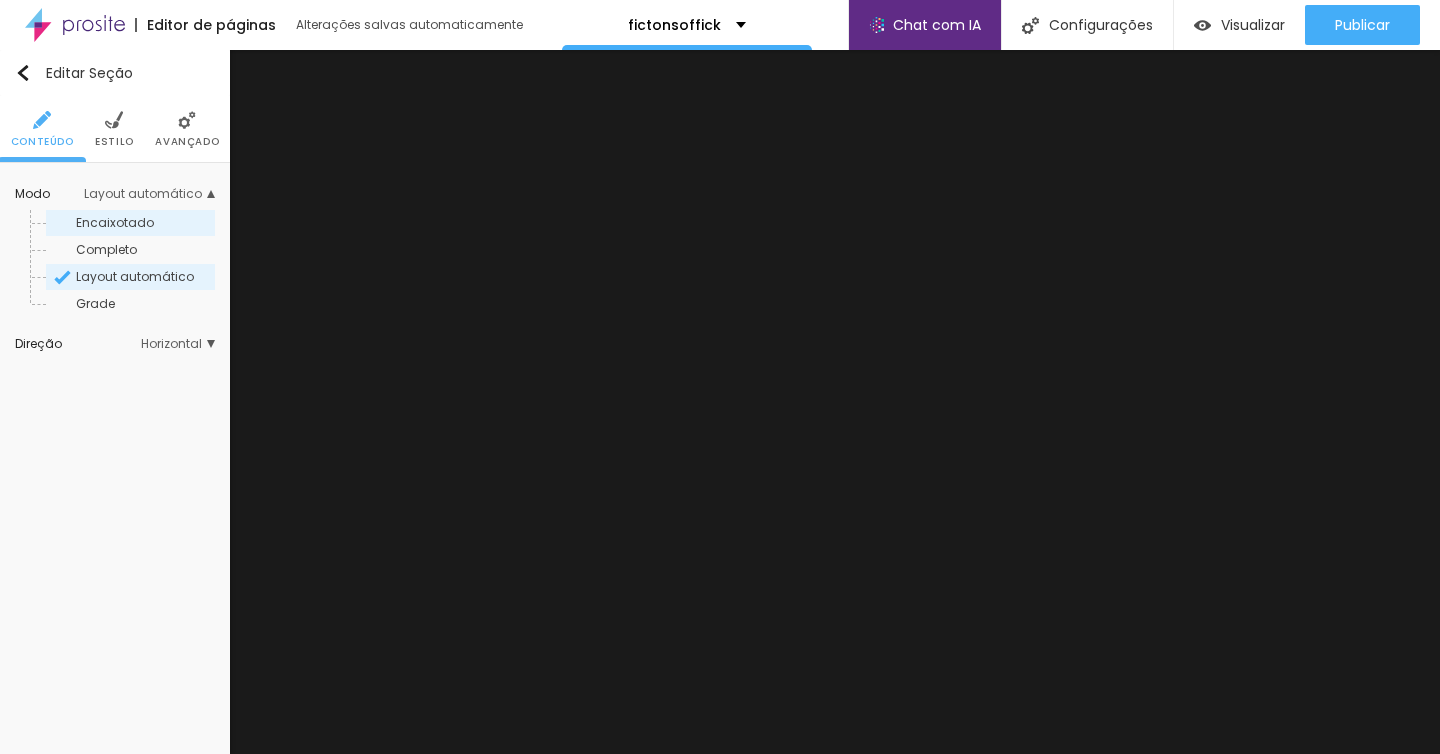click on "Encaixotado" at bounding box center (115, 222) 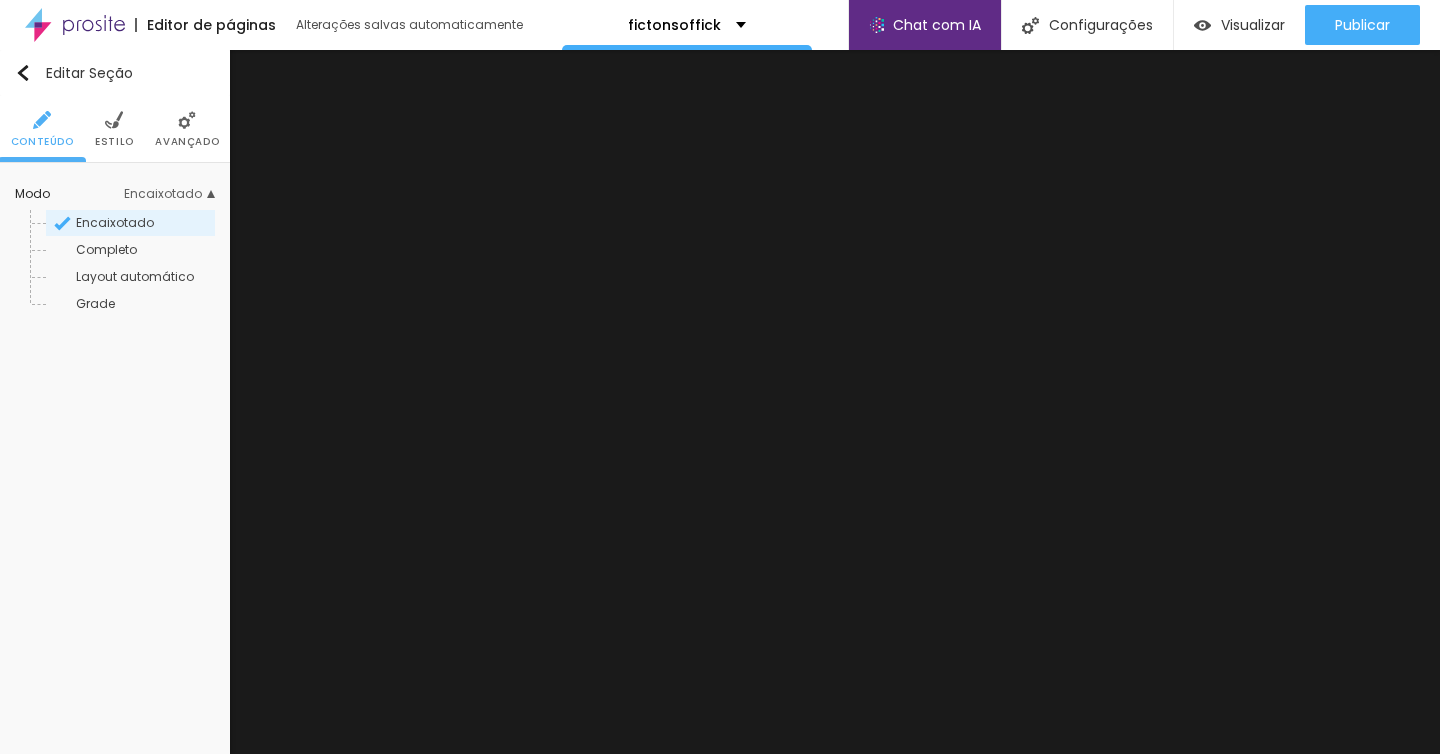 click on "Editar Seção Conteúdo Estilo Avançado Modo Encaixotado Encaixotado Completo Layout automático Grade" at bounding box center (115, 402) 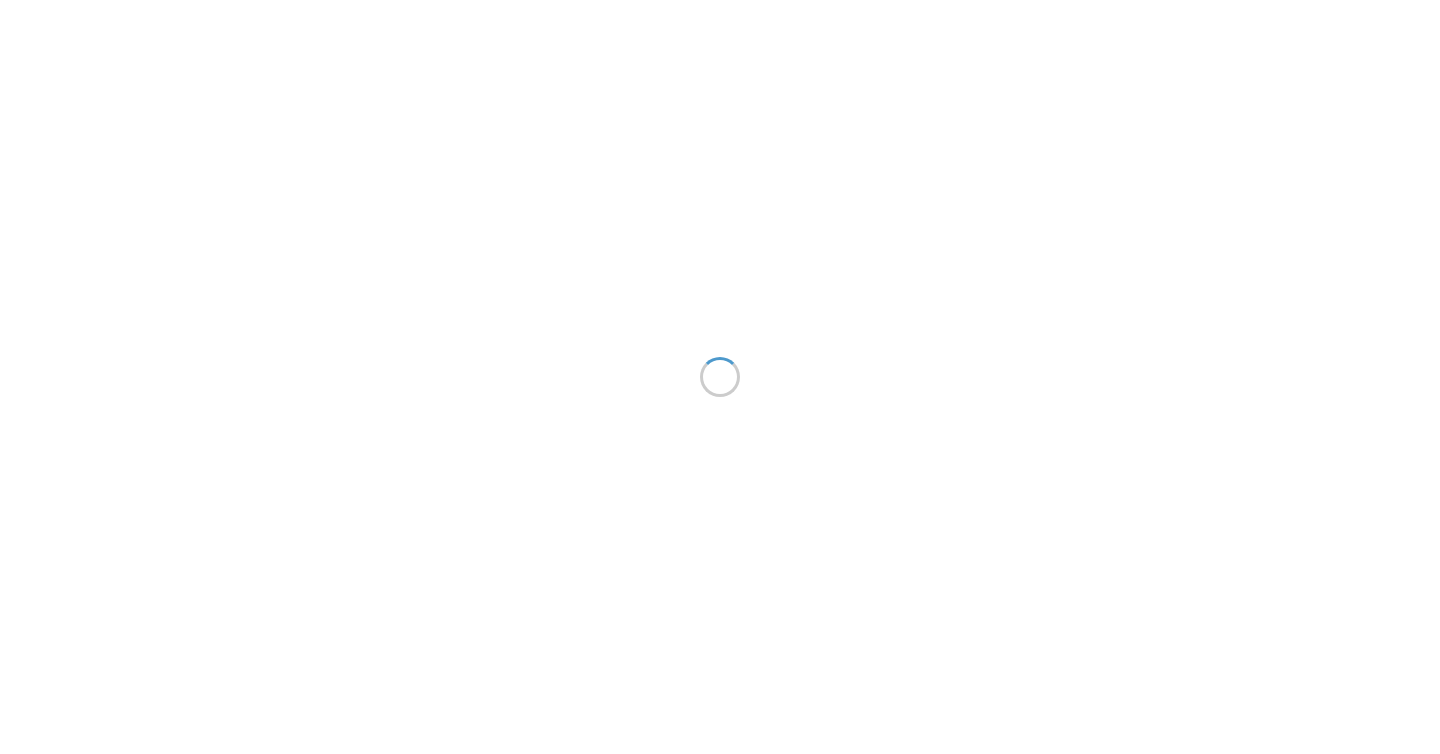 scroll, scrollTop: 0, scrollLeft: 0, axis: both 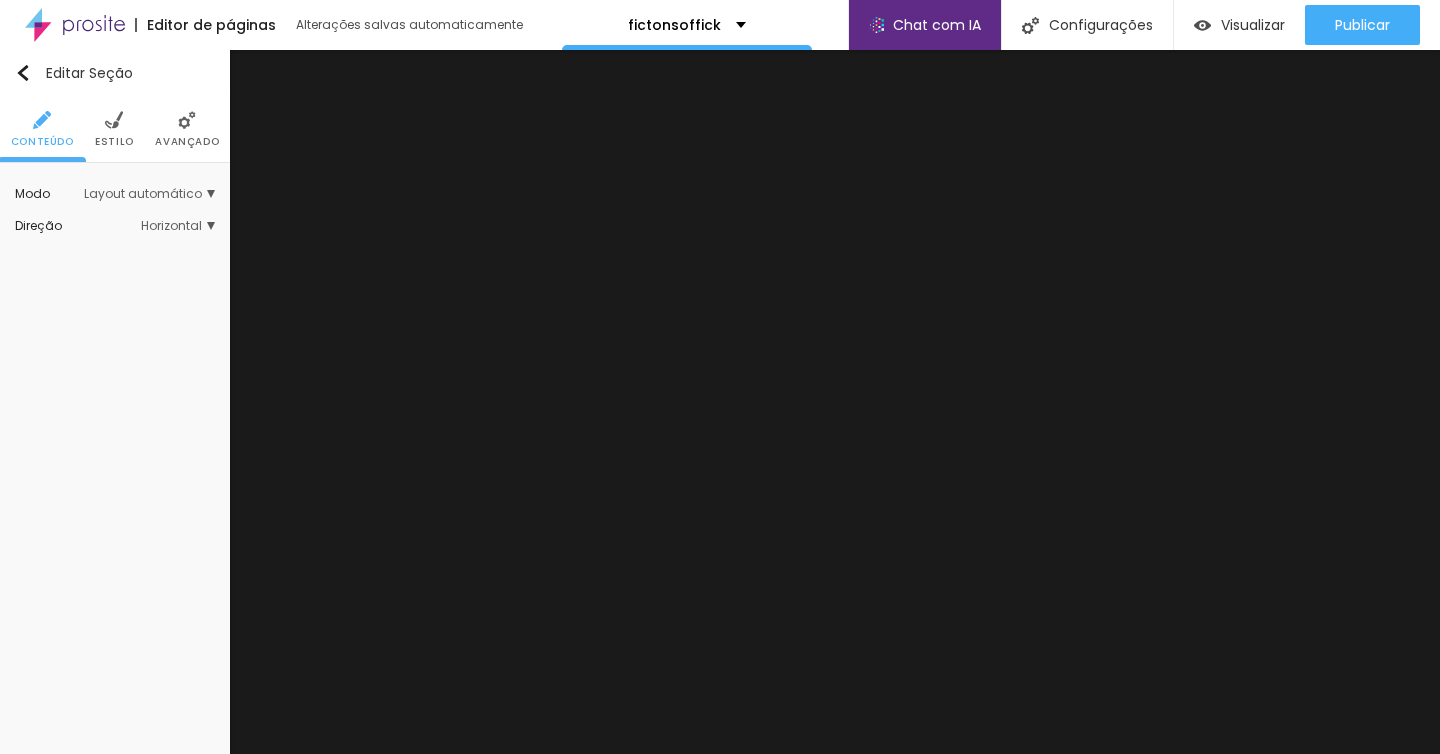 click on "Layout automático" at bounding box center [149, 194] 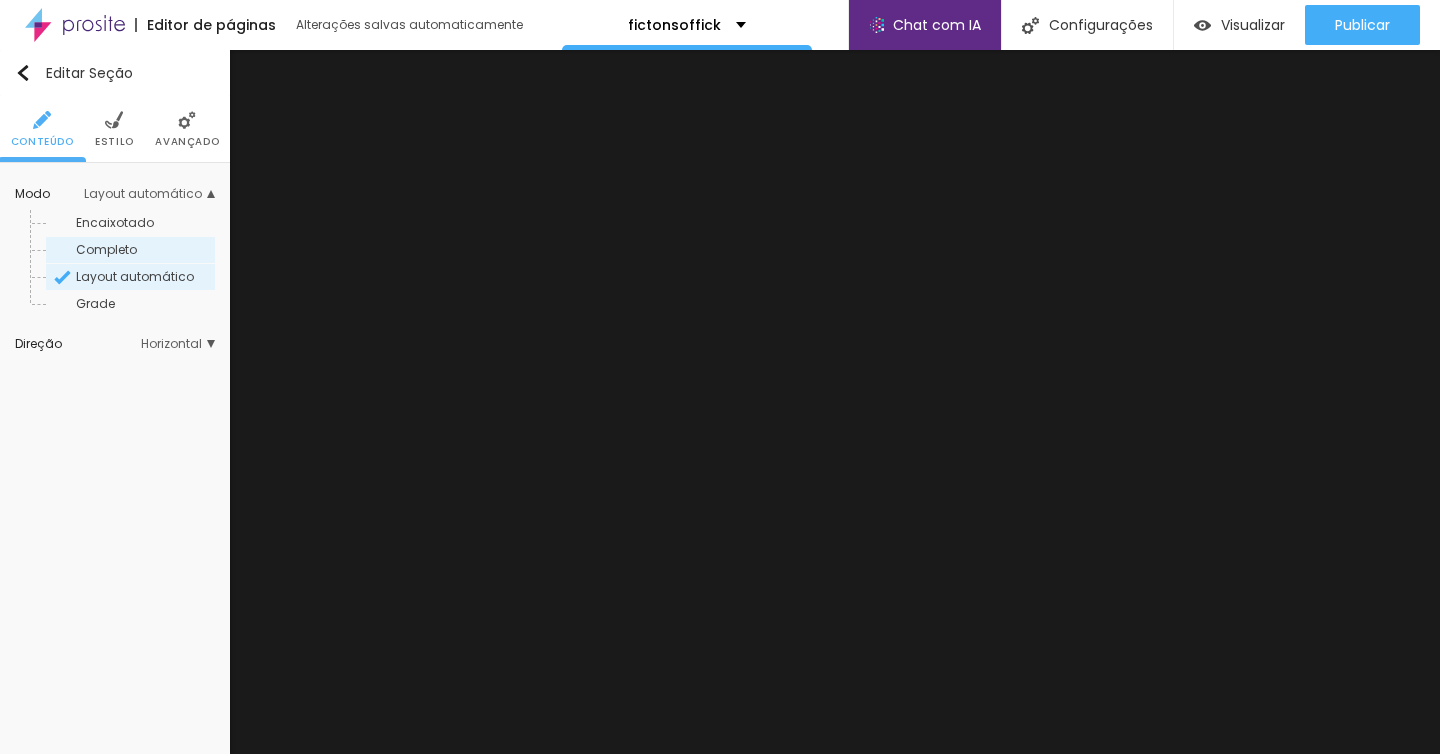 click on "Completo" at bounding box center (144, 250) 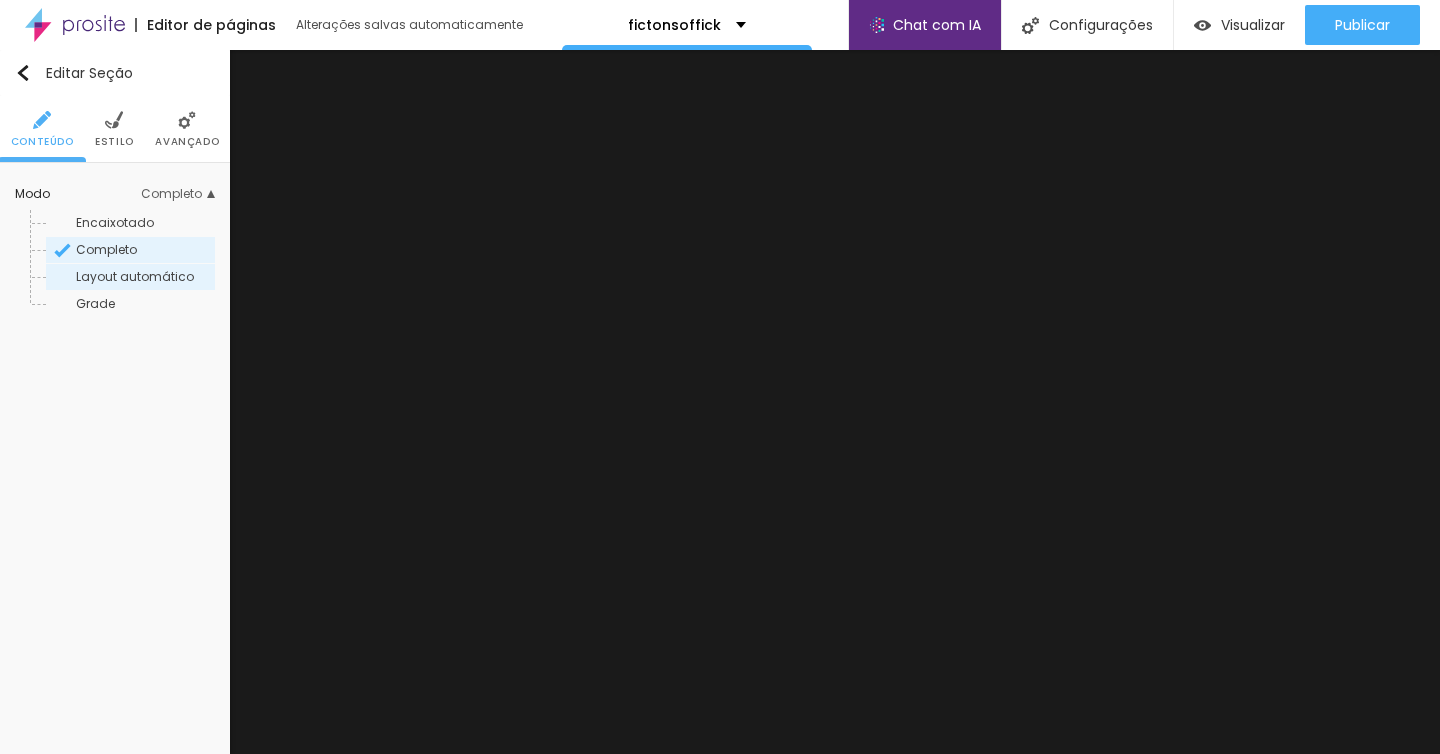 click on "Layout automático" at bounding box center [135, 276] 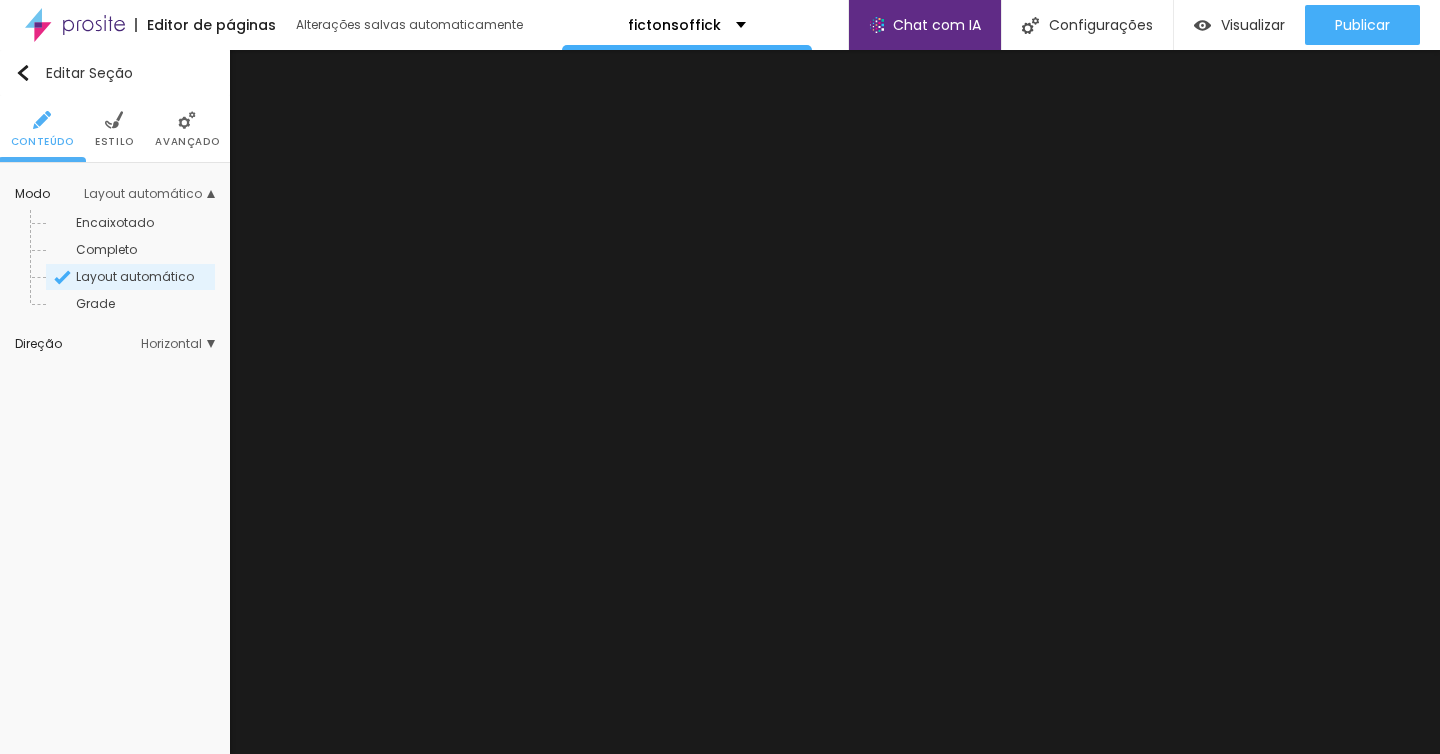 click on "Editar Seção Conteúdo Estilo Avançado Modo Layout automático Encaixotado Completo Layout automático Grade Direção Horizontal Horizontal Vertical" at bounding box center [115, 402] 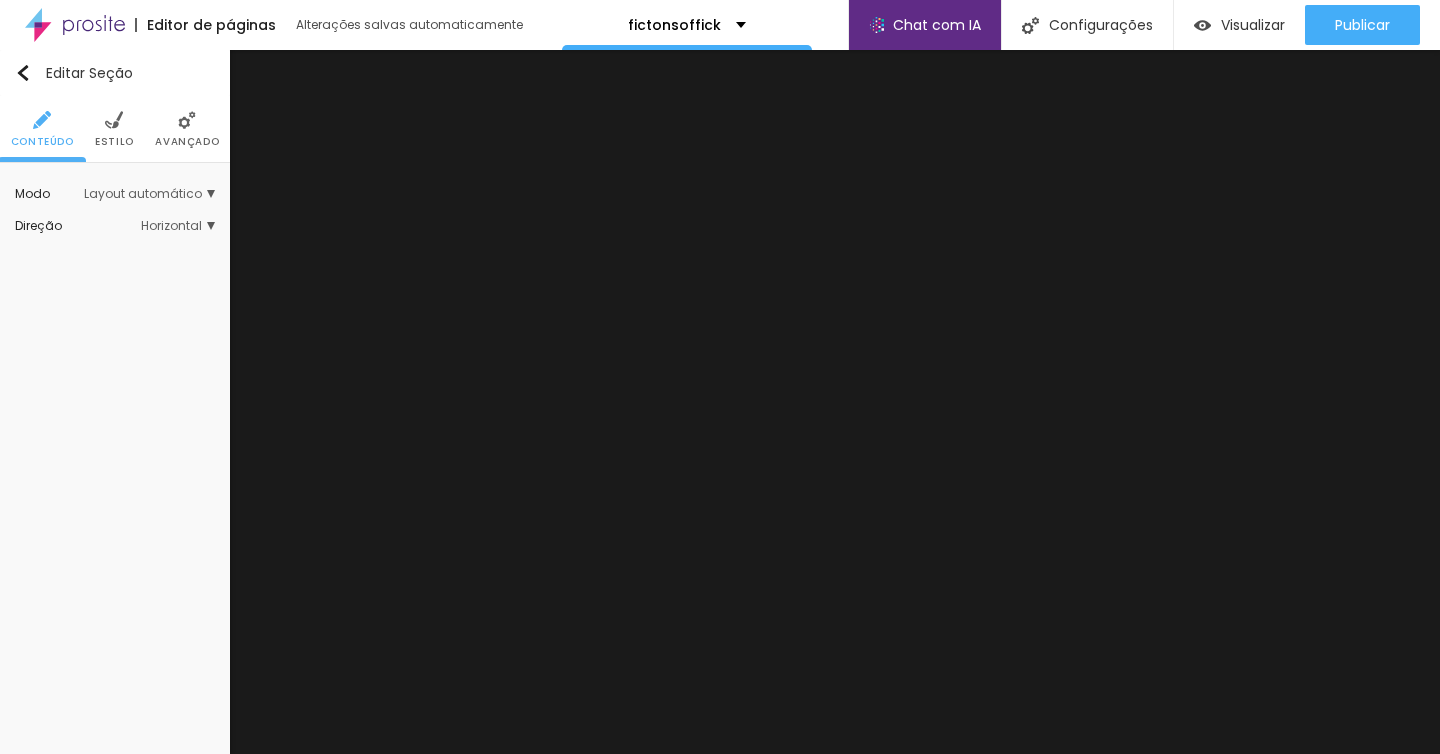 click on "Layout automático" at bounding box center [149, 194] 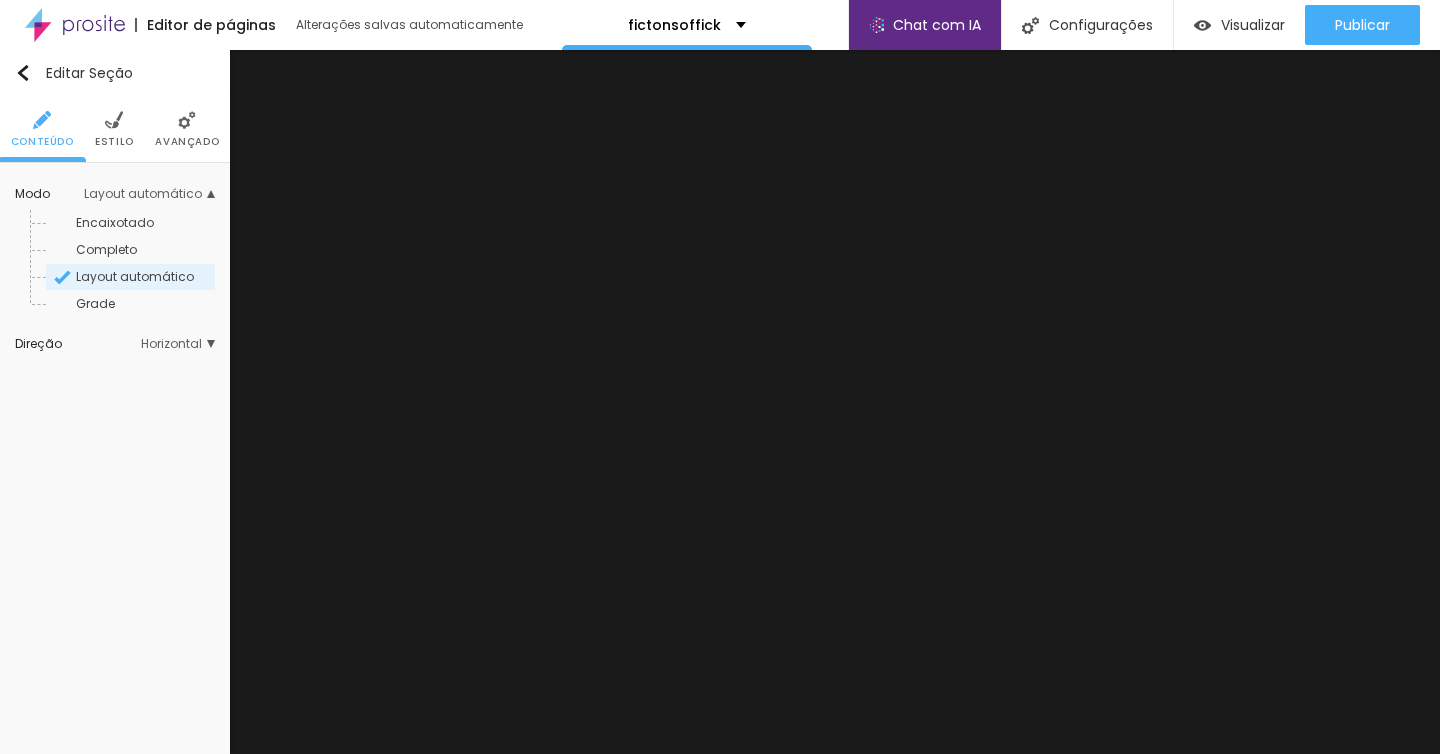 click on "Layout automático" at bounding box center [149, 194] 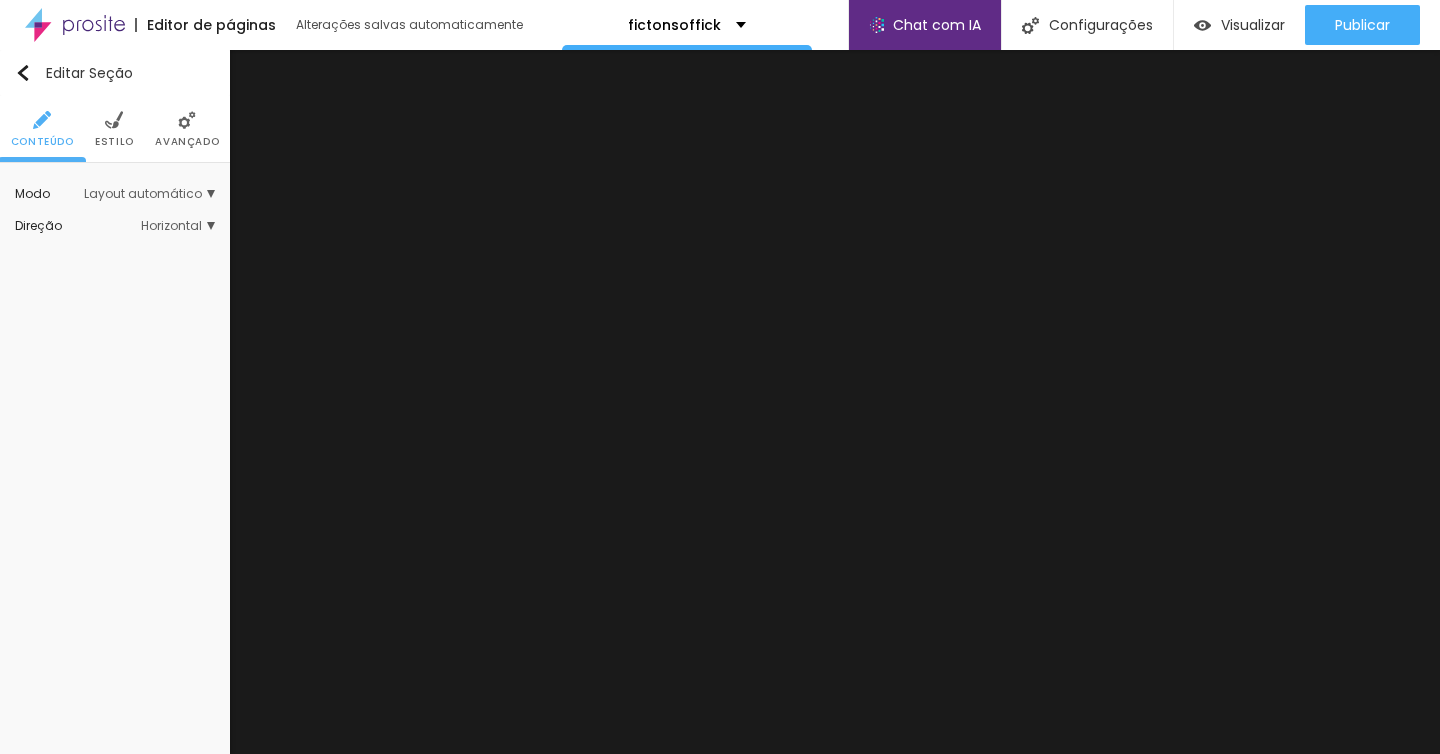 click on "Editar Seção Conteúdo Estilo Avançado Modo Layout automático Encaixotado Completo Layout automático Grade Direção Horizontal Horizontal Vertical" at bounding box center (115, 402) 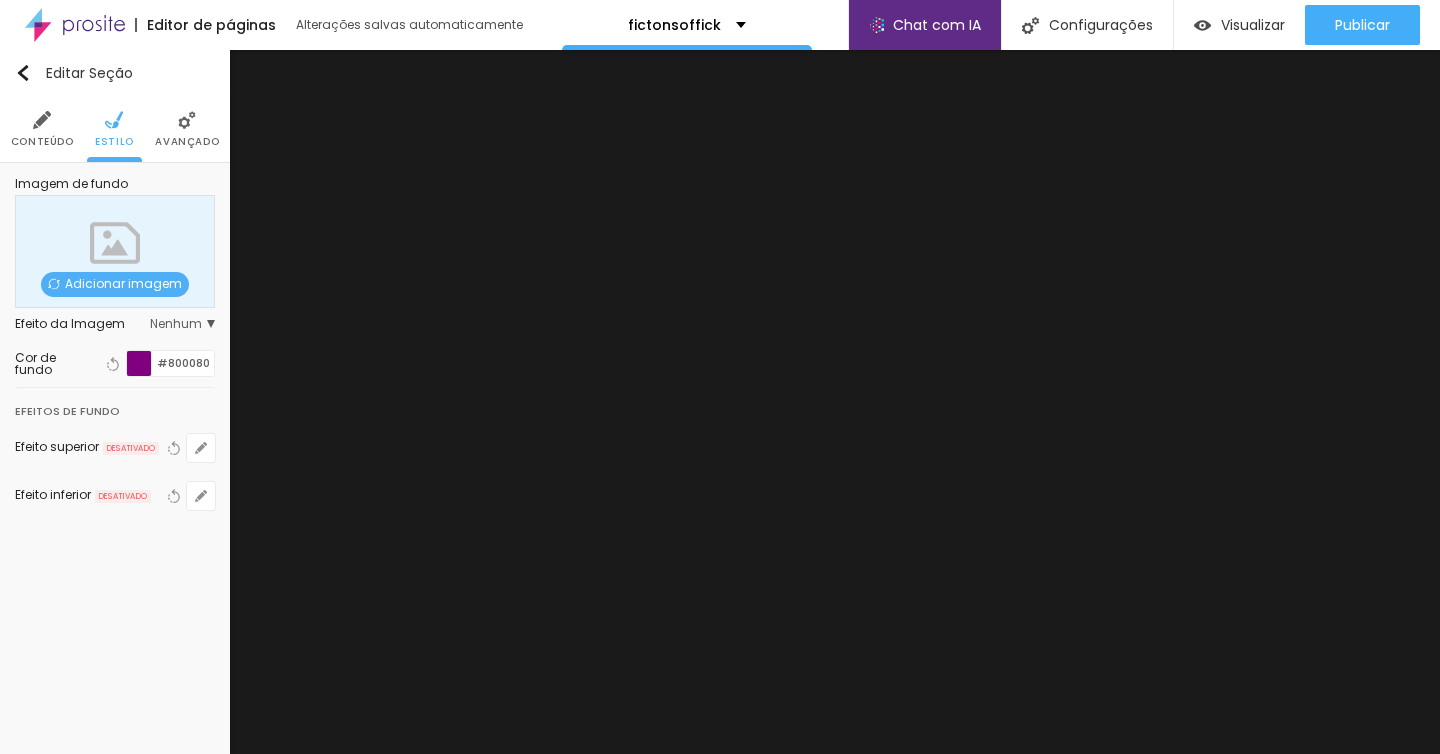 click on "Avançado" at bounding box center (187, 129) 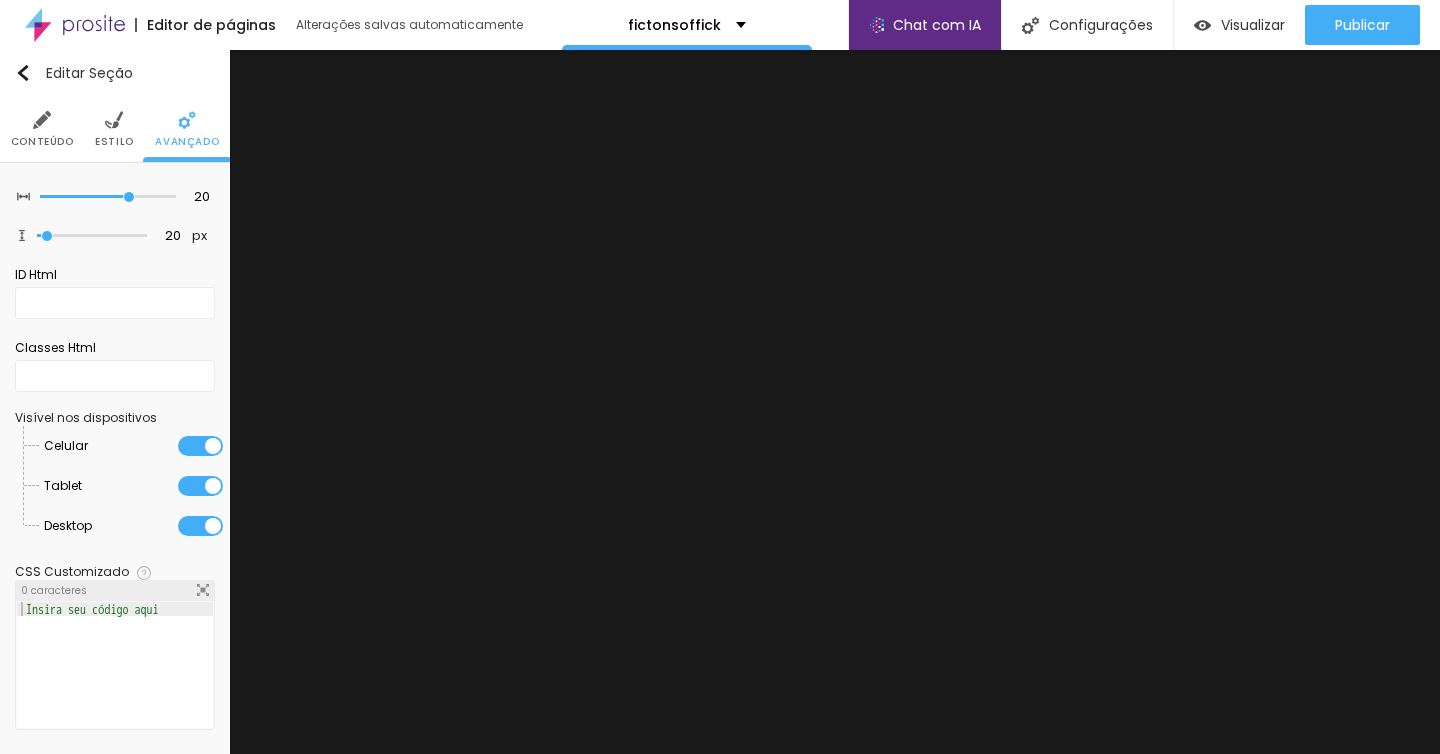 click on "Estilo" at bounding box center [114, 129] 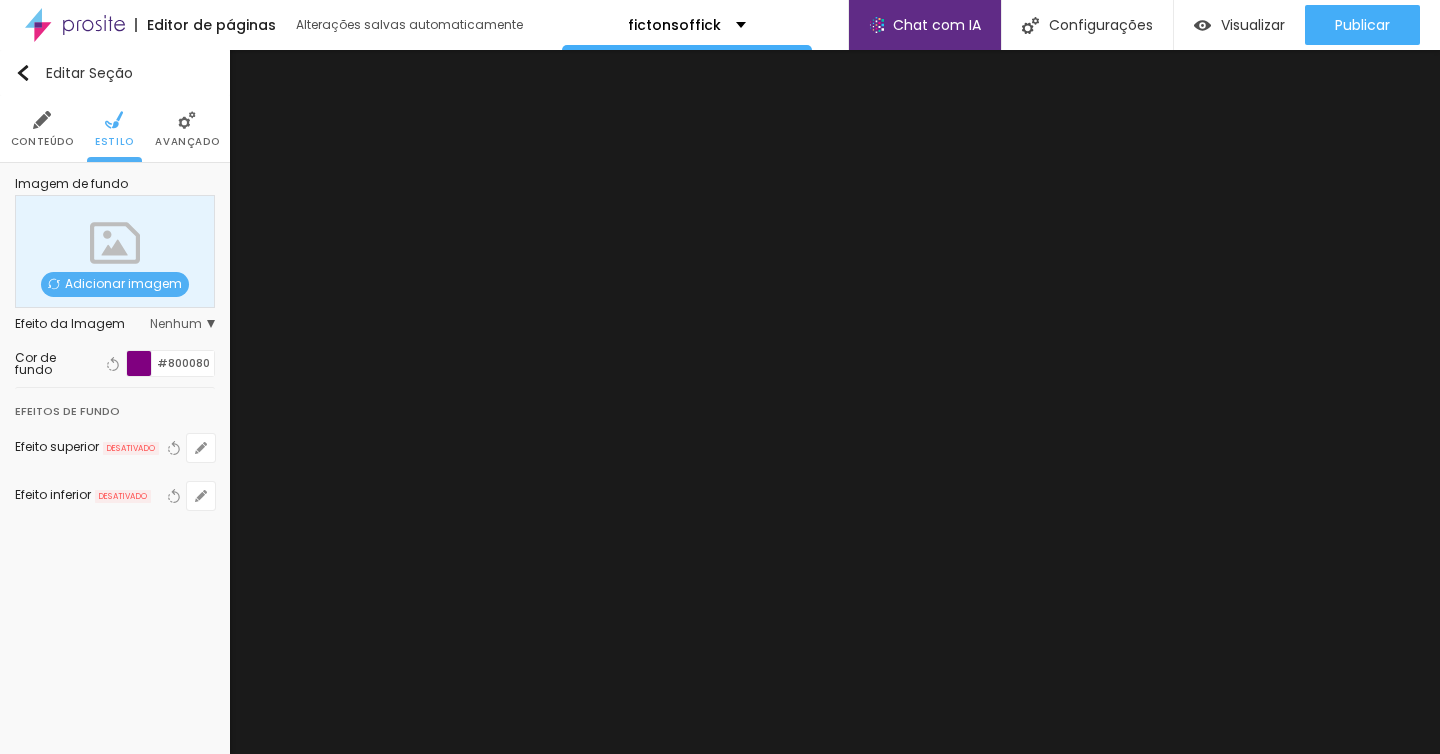 click on "Conteúdo" at bounding box center (42, 129) 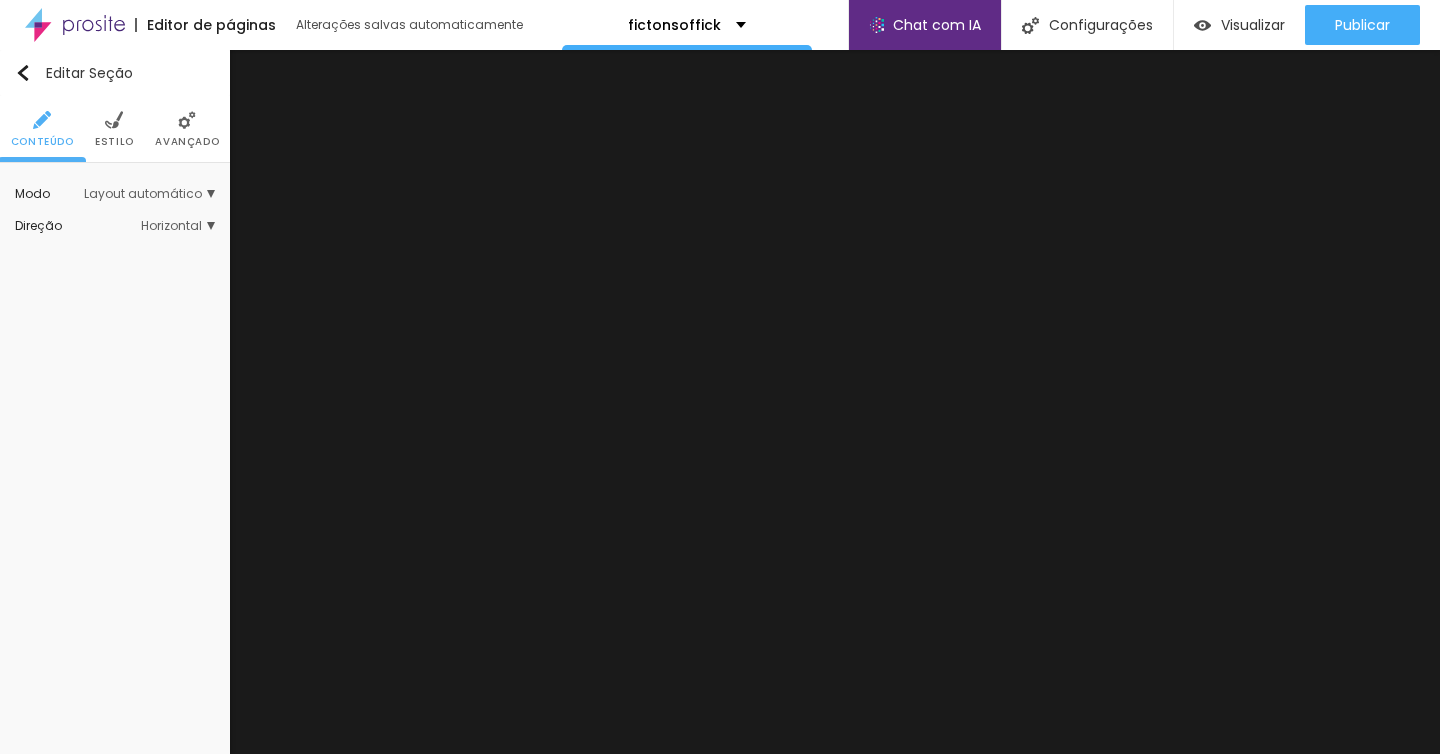 click on "Editar Seção Conteúdo Estilo Avançado Modo Layout automático Encaixotado Completo Layout automático Grade Direção Horizontal Horizontal Vertical" at bounding box center (115, 402) 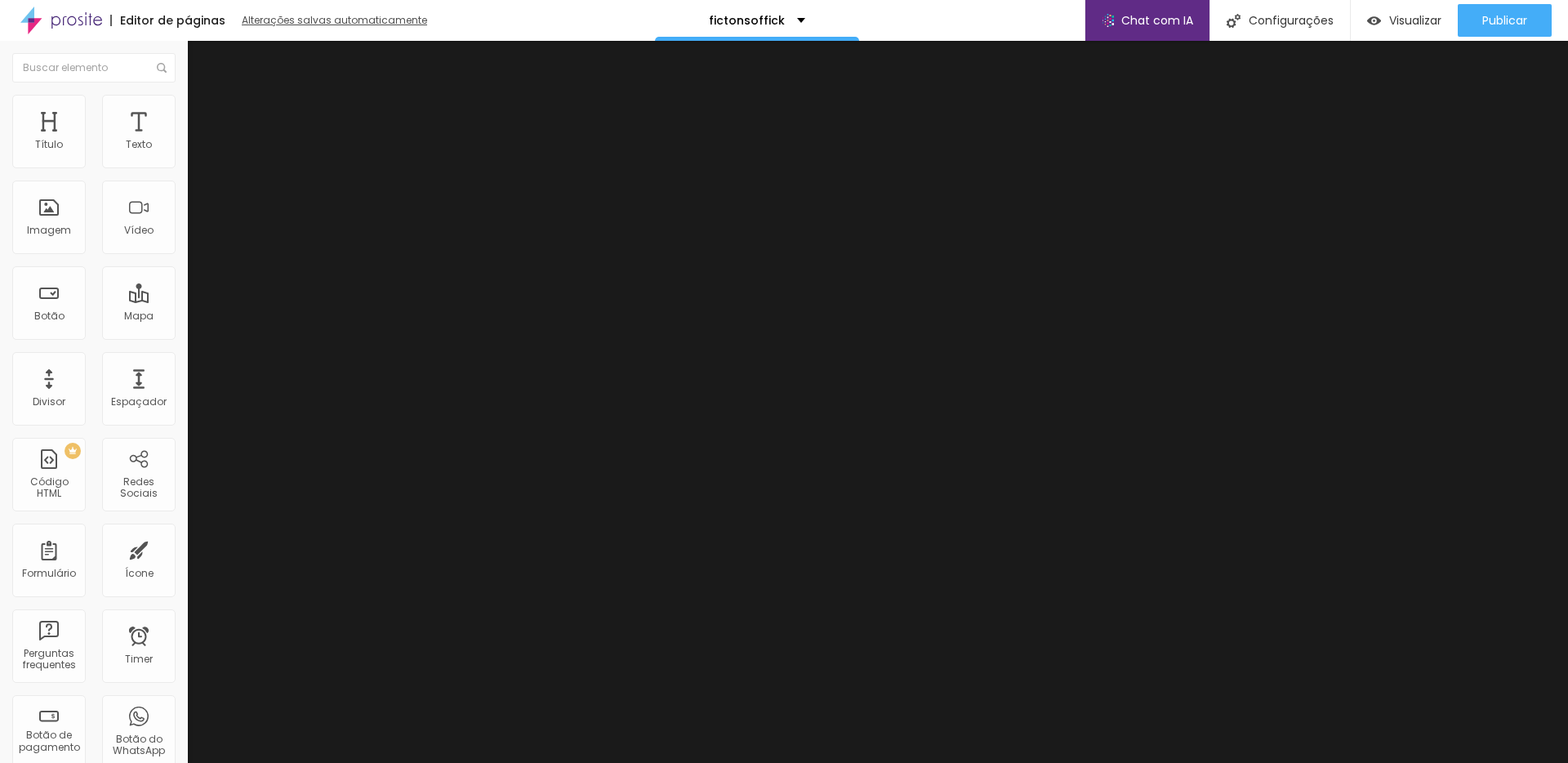click on "Alterações salvas automaticamente" at bounding box center [336, 20] 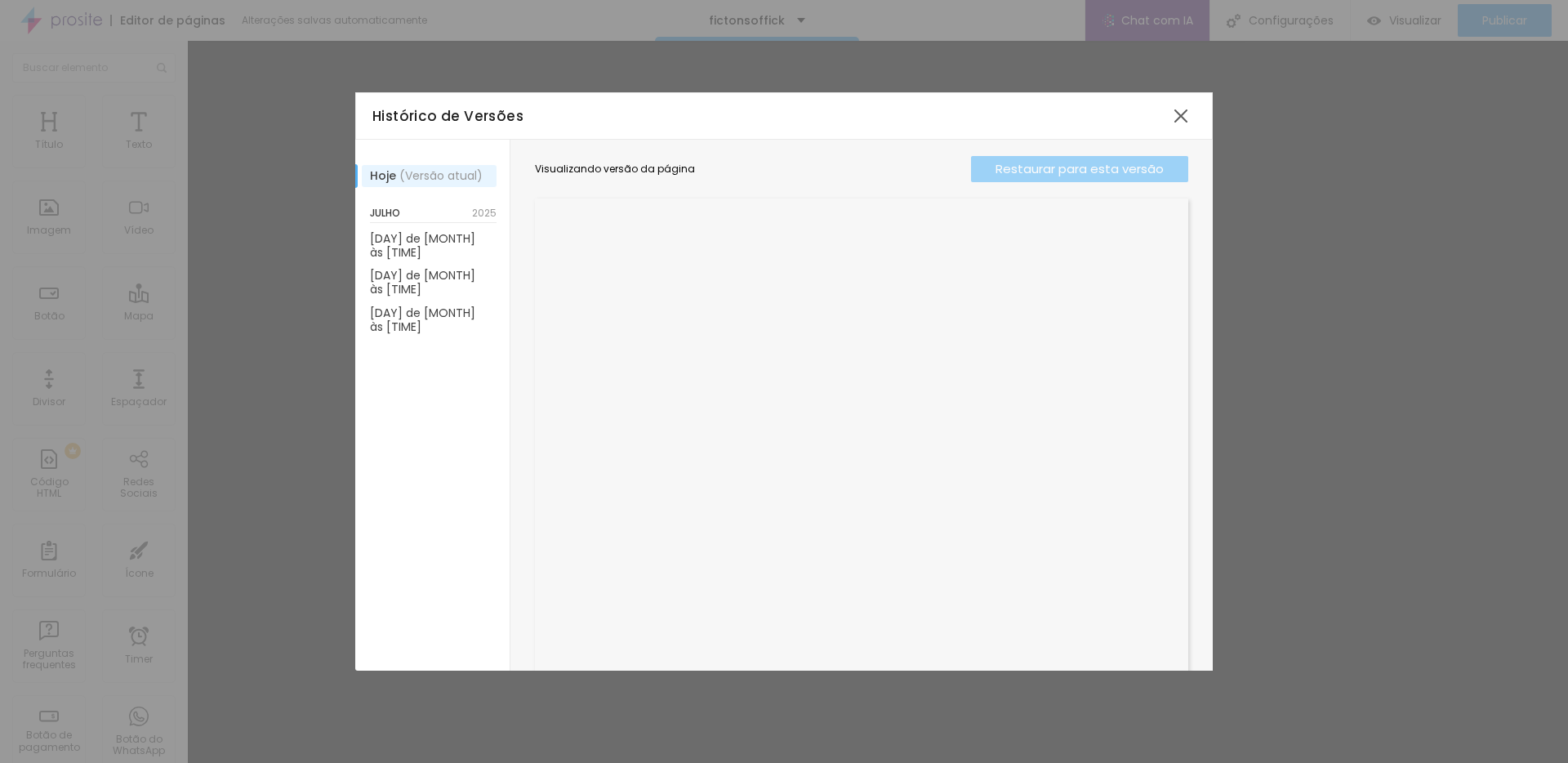 click on "Hoje   ( Versão atual ) [MONTH] [YEAR] [DAY] de [MONTH] às [TIME] [DAY] de [MONTH] às [TIME] [DAY] de [MONTH] às [TIME]" at bounding box center [433, 405] 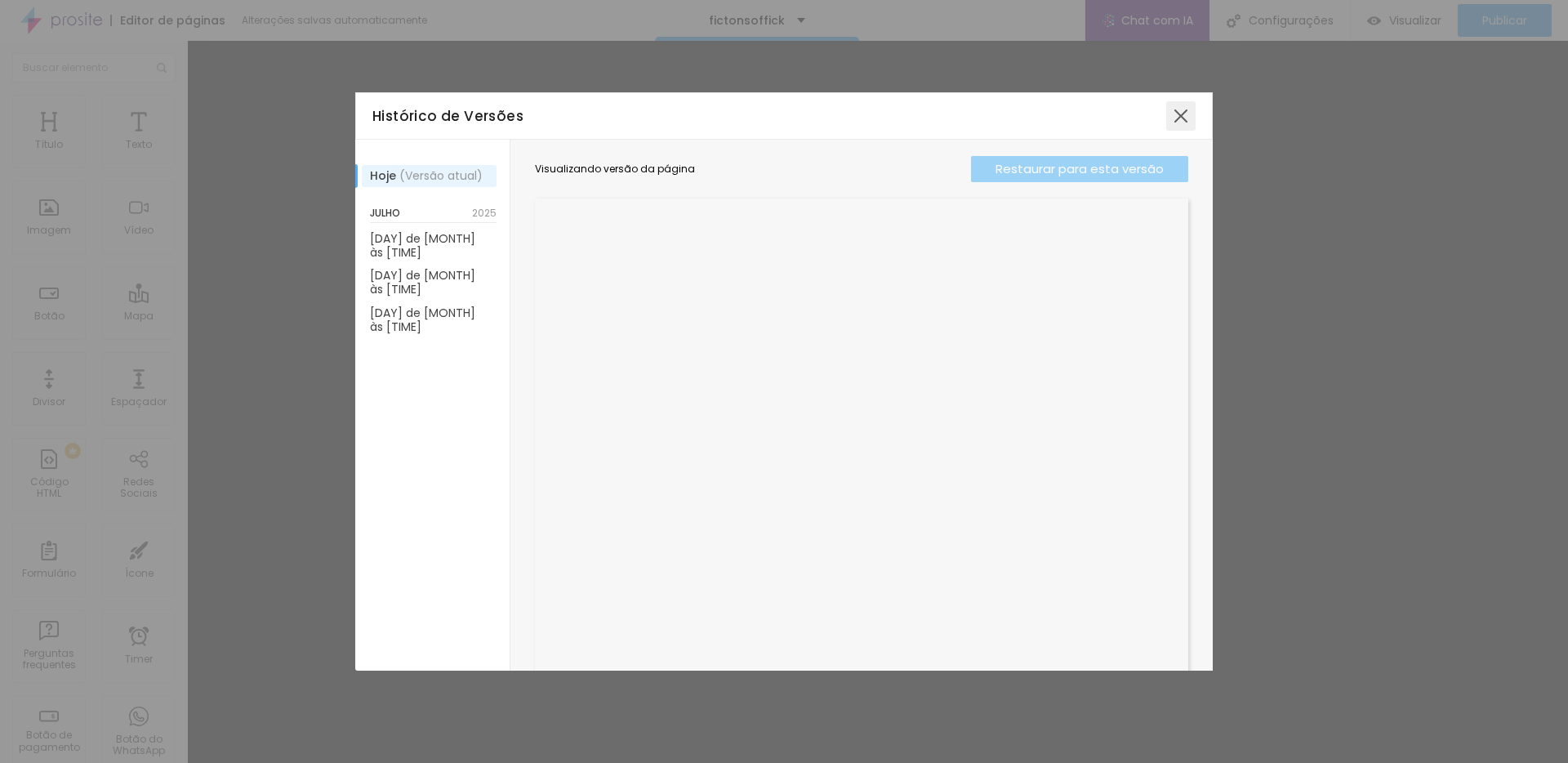click at bounding box center (1181, 116) 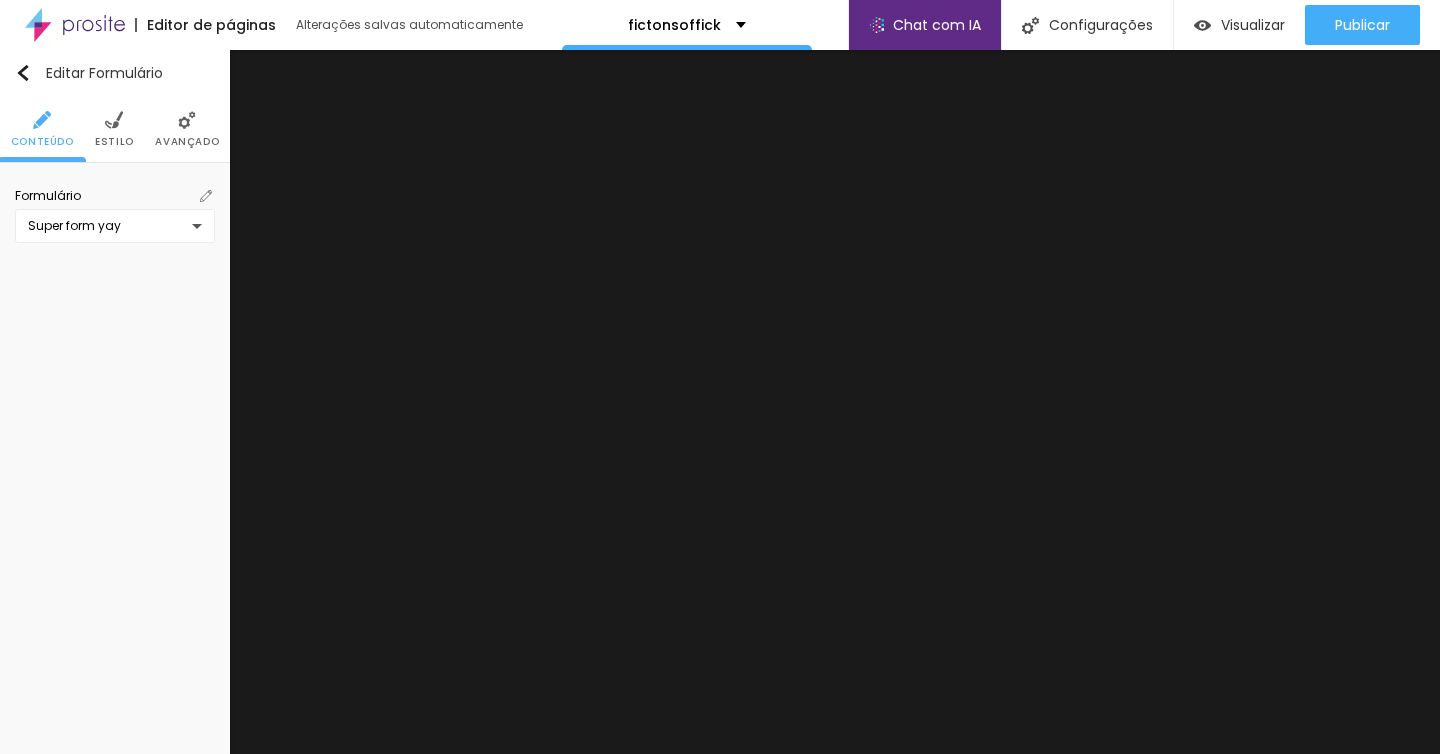 click on "Avançado" at bounding box center [187, 129] 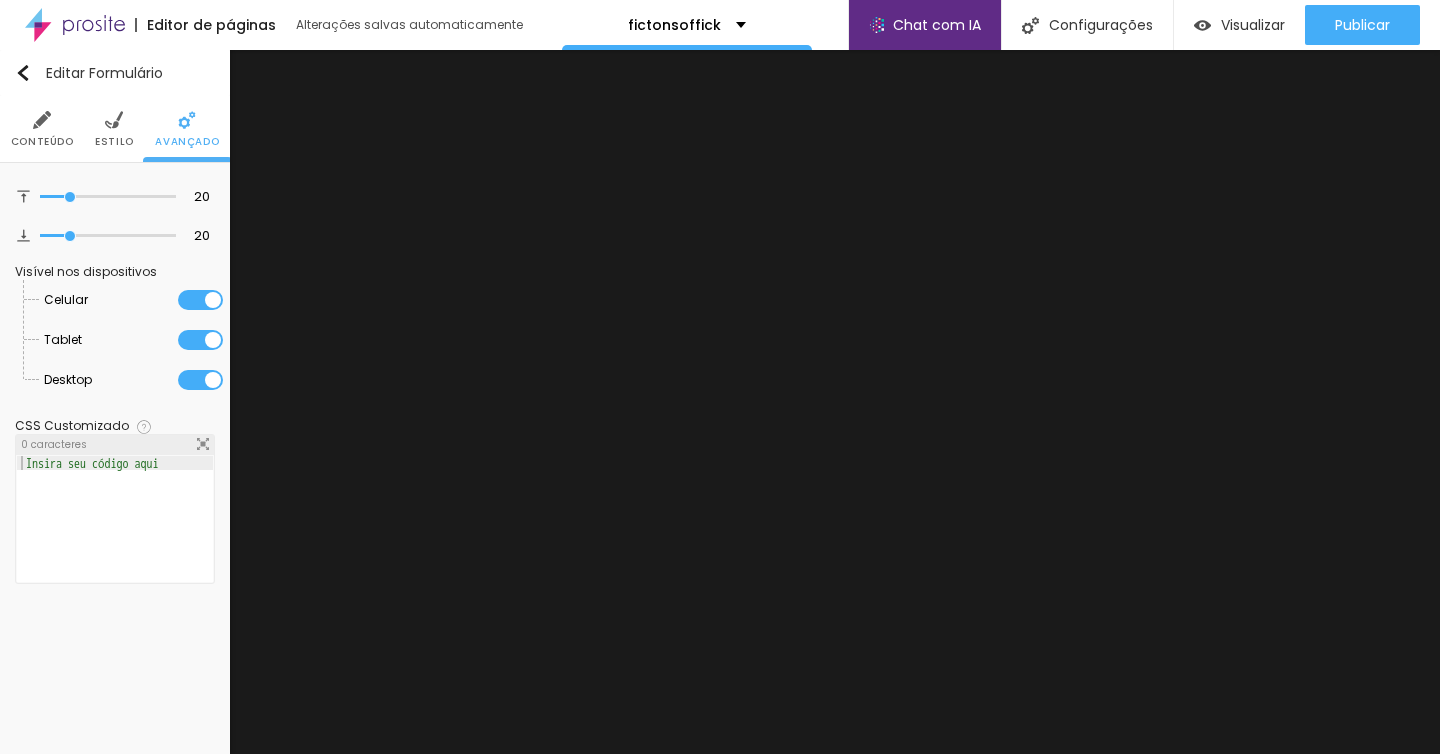 click on "Estilo" at bounding box center [114, 129] 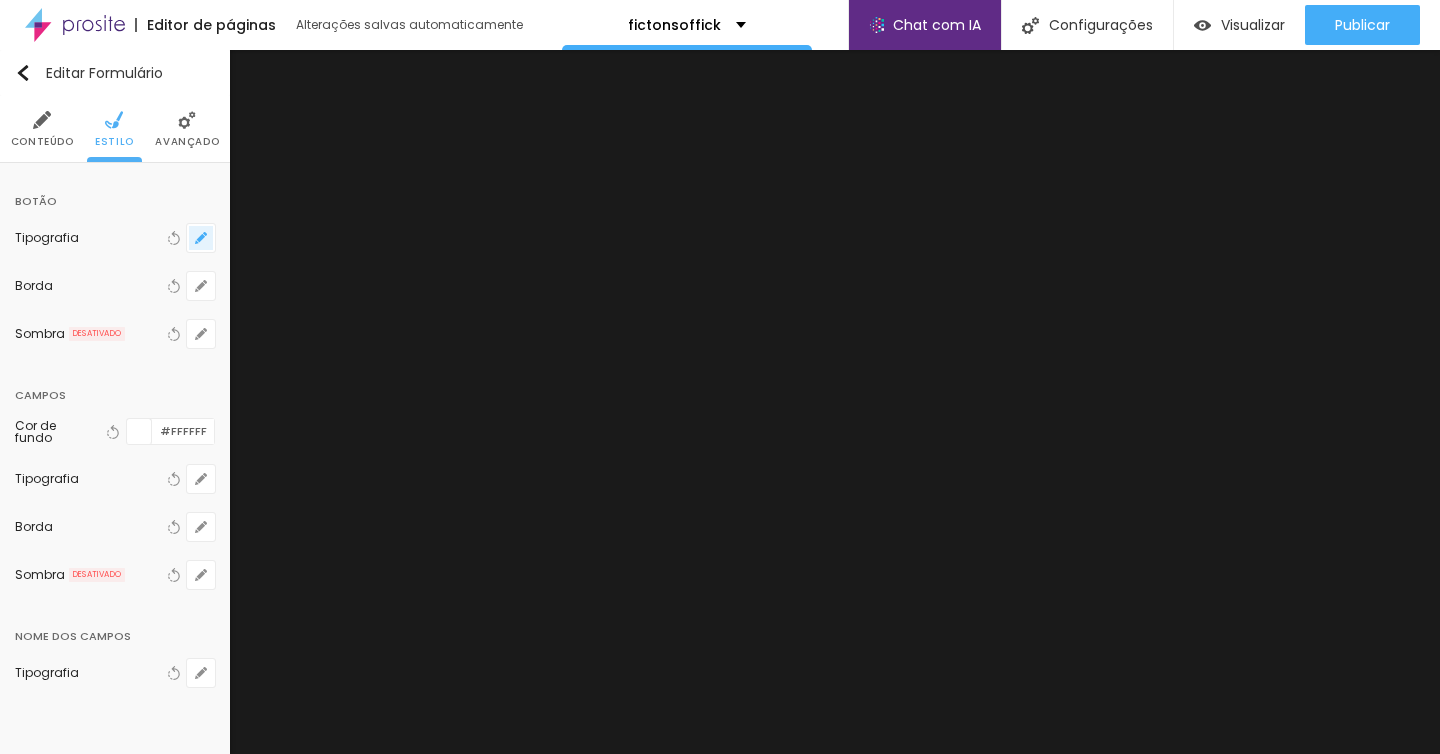 click at bounding box center [201, 238] 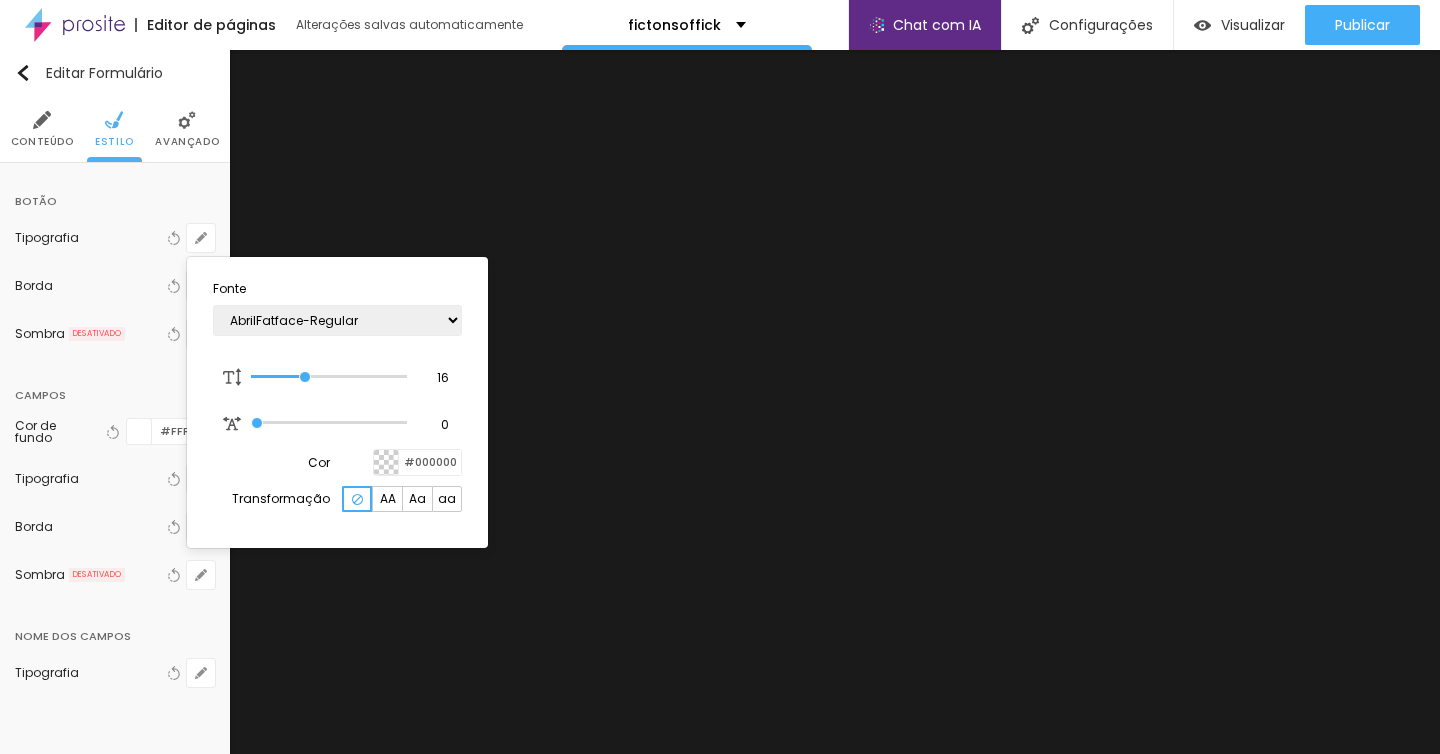 click at bounding box center [386, 462] 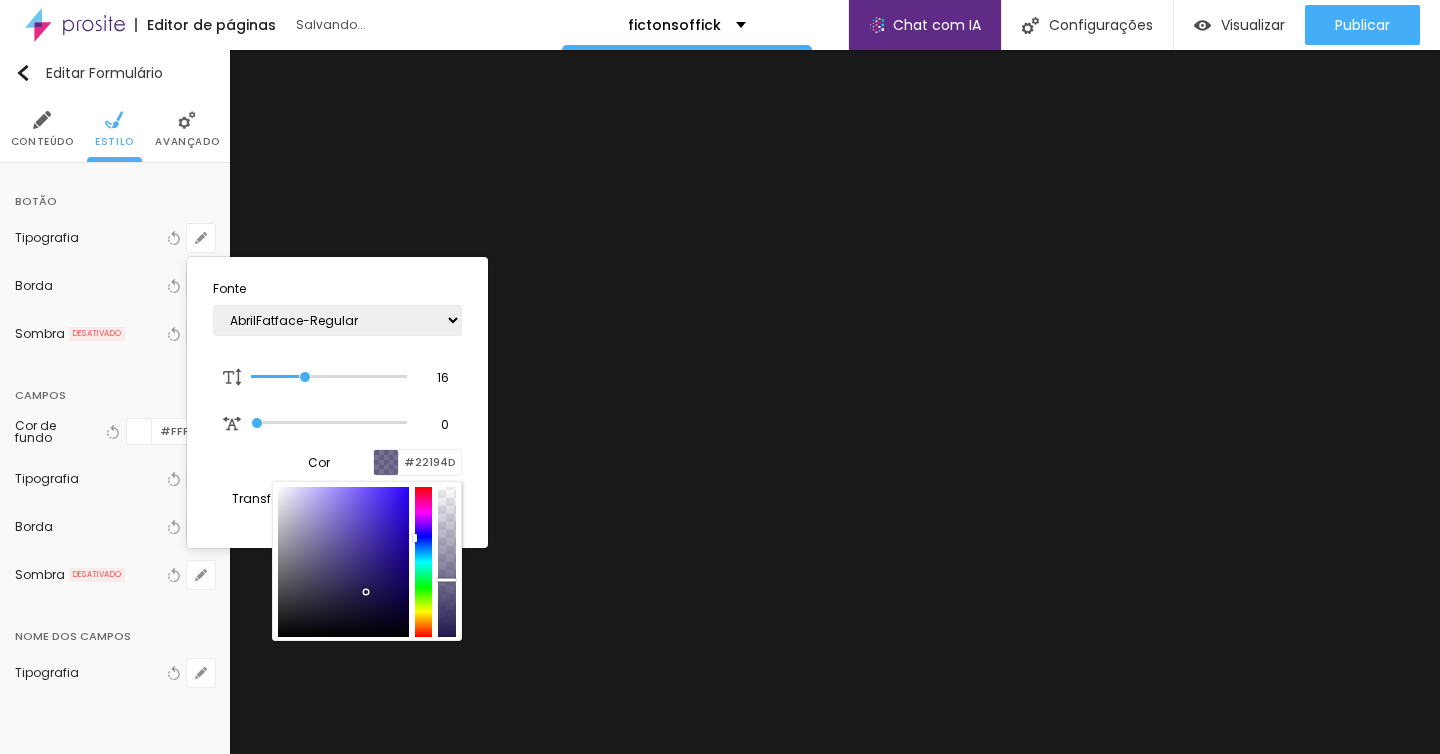 drag, startPoint x: 449, startPoint y: 563, endPoint x: 452, endPoint y: 582, distance: 19.235384 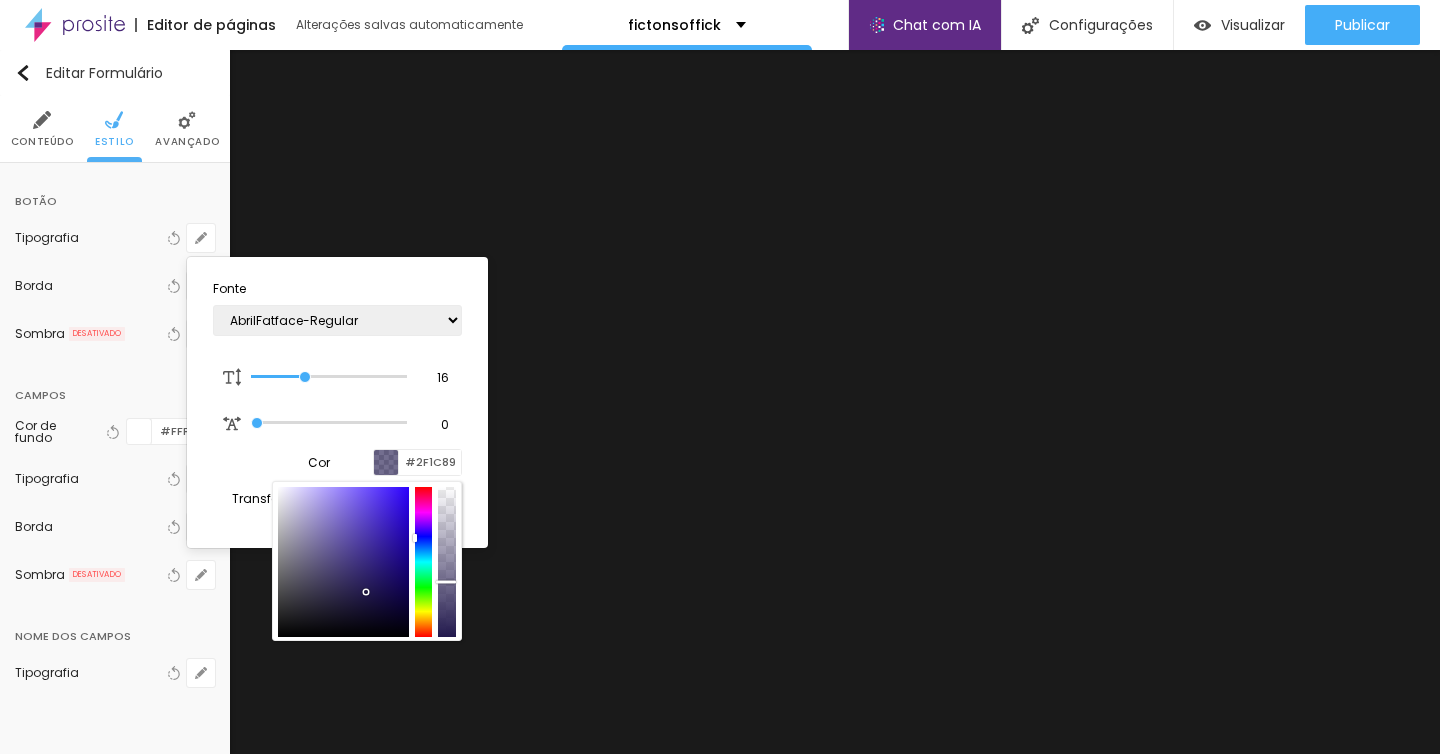 drag, startPoint x: 387, startPoint y: 546, endPoint x: 447, endPoint y: 589, distance: 73.817345 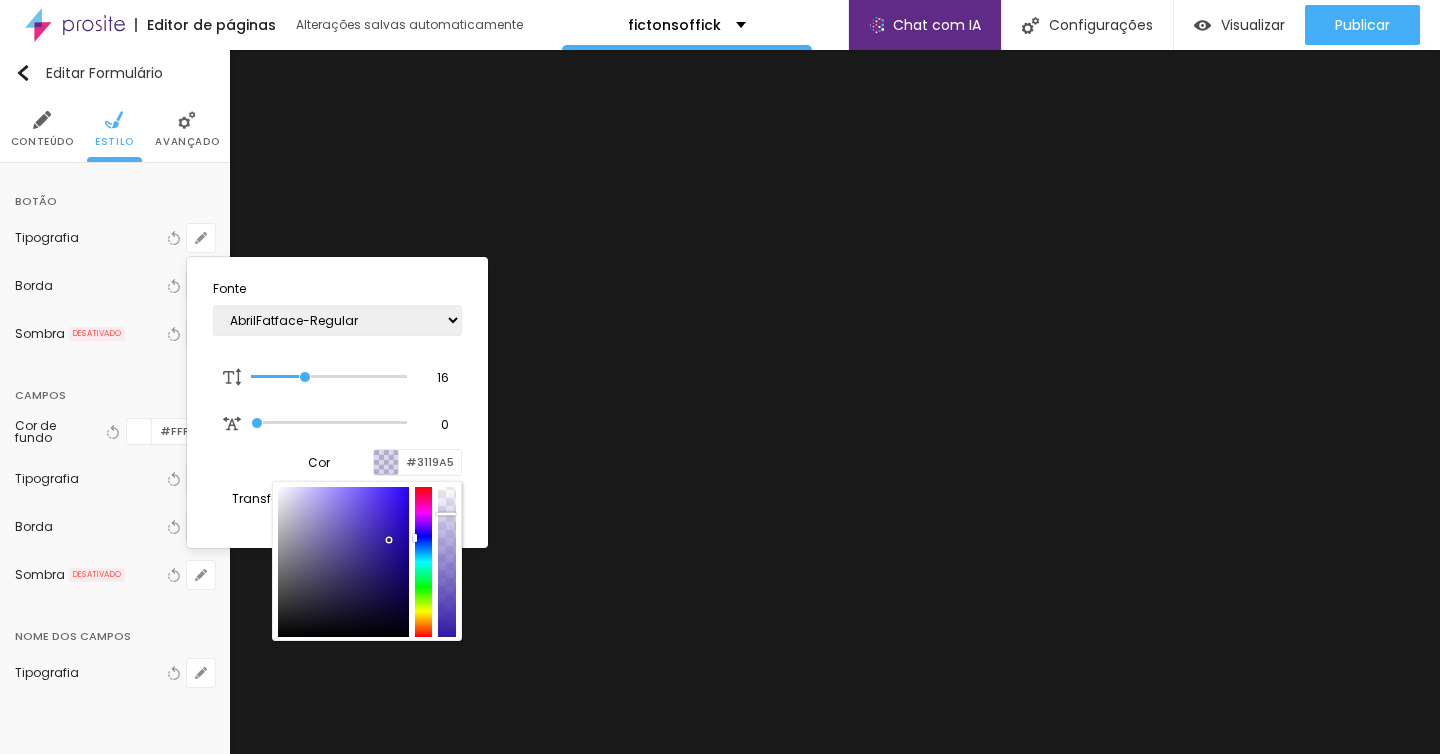 drag, startPoint x: 449, startPoint y: 561, endPoint x: 438, endPoint y: 527, distance: 35.735138 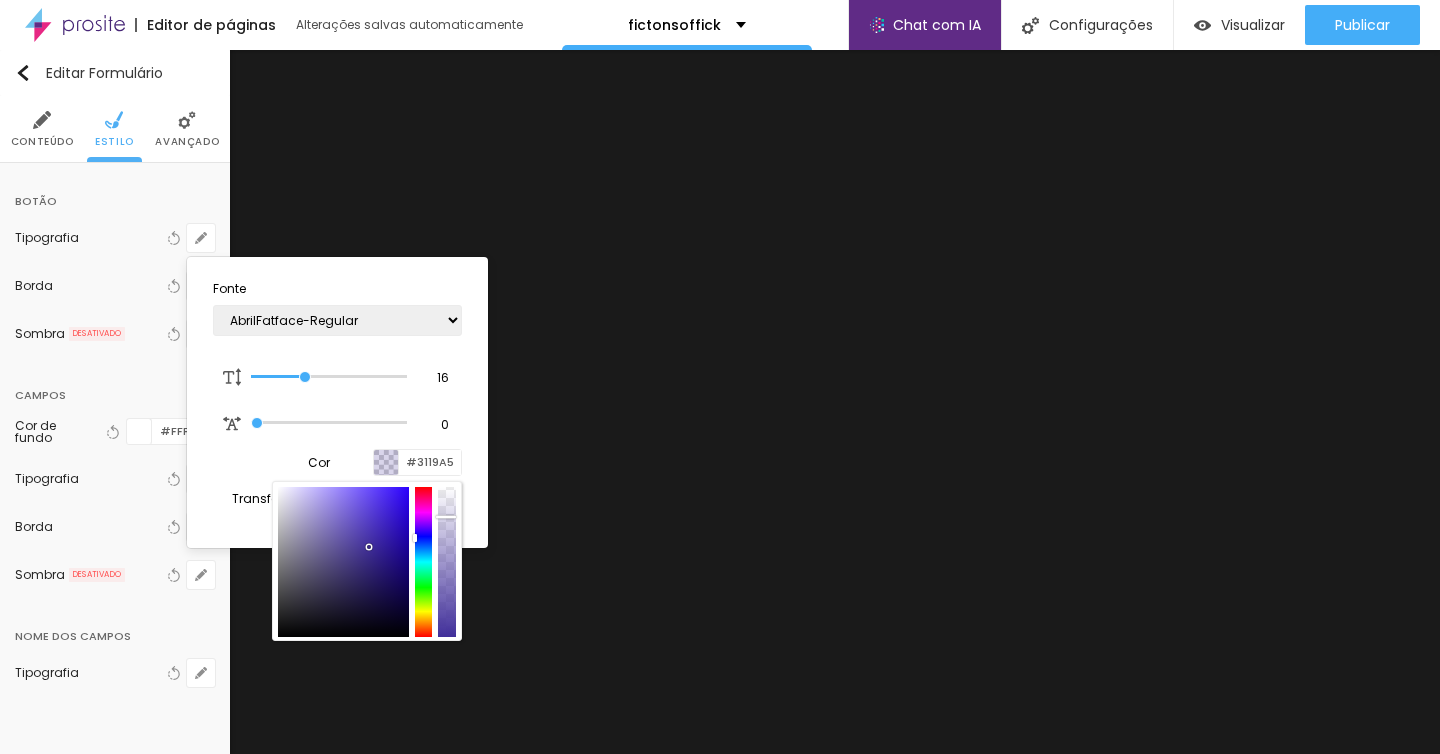 click at bounding box center [343, 562] 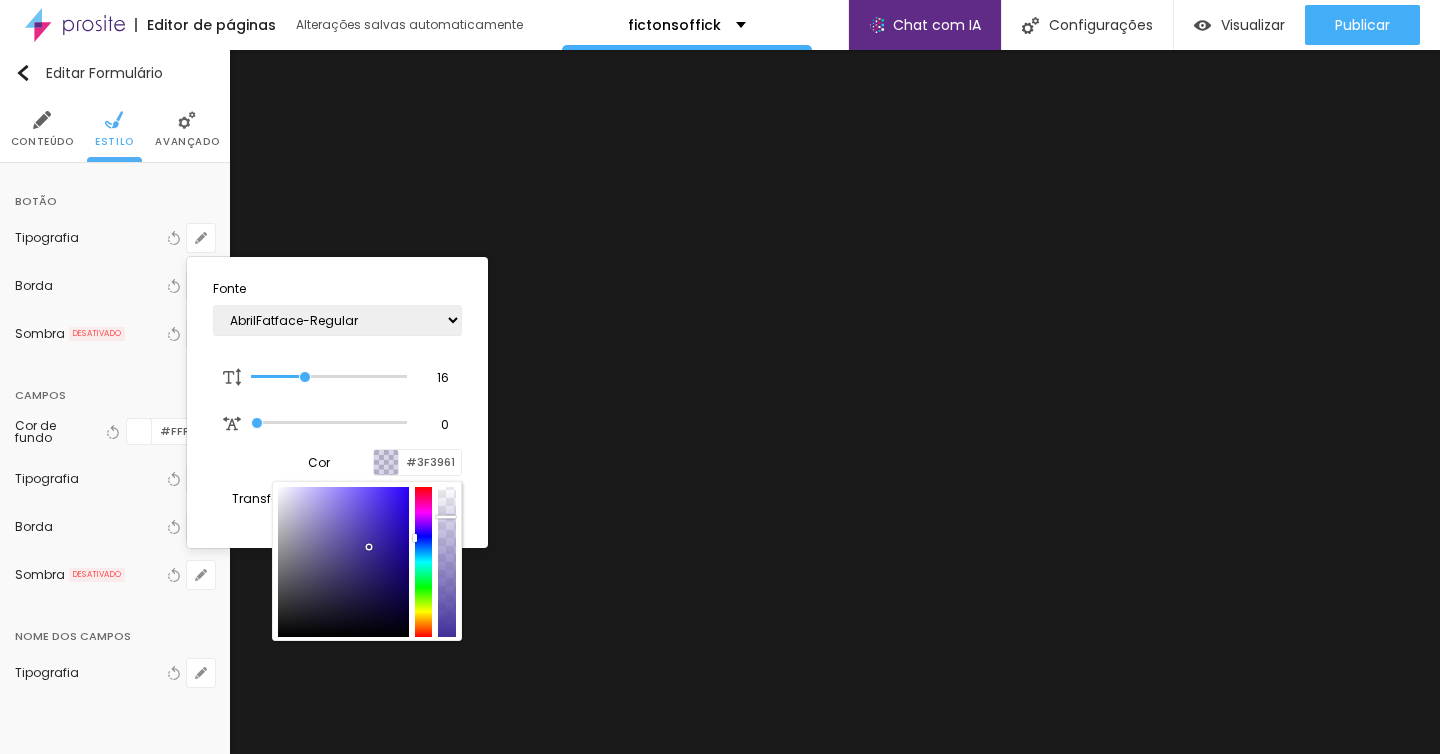 drag, startPoint x: 348, startPoint y: 599, endPoint x: 526, endPoint y: 554, distance: 183.60011 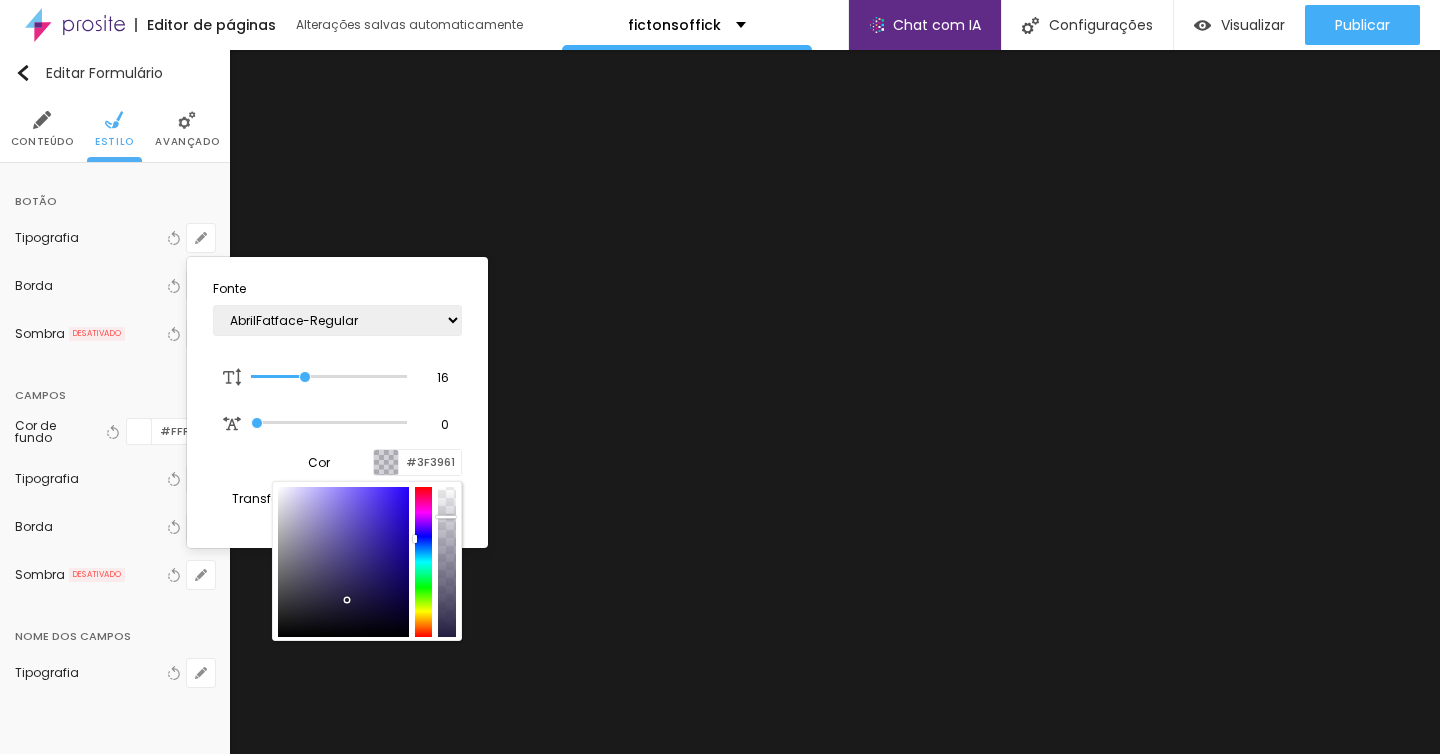 type on "#231E40" 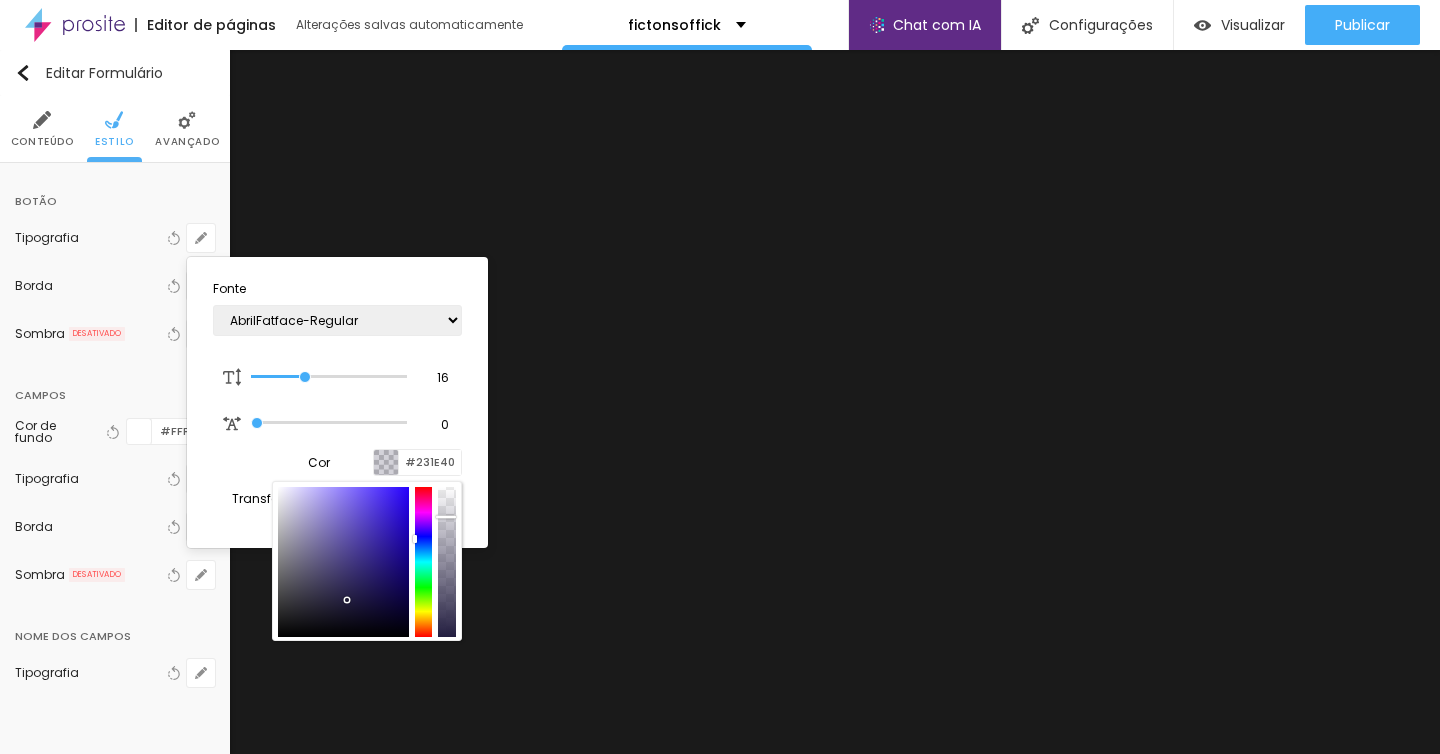 click at bounding box center [720, 377] 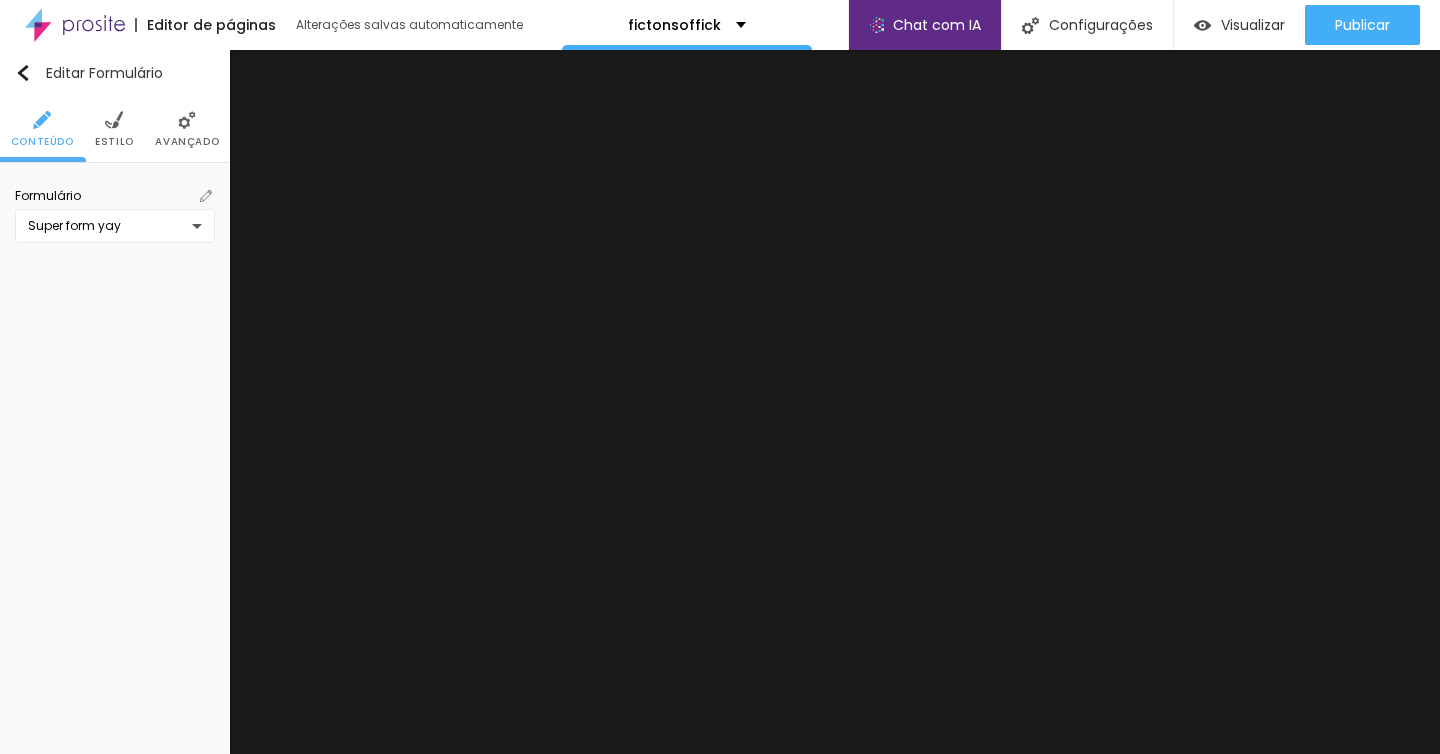 click at bounding box center [206, 196] 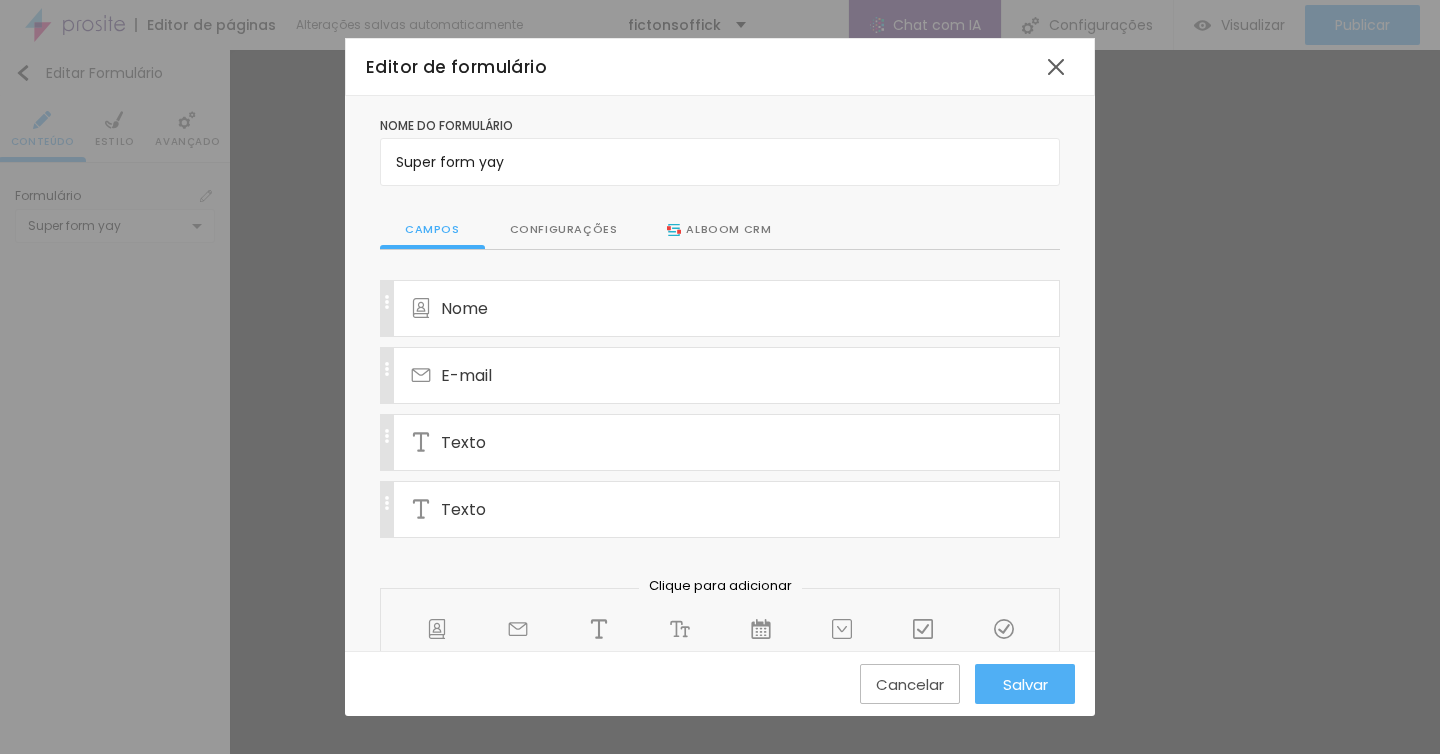 click on "Configurações" at bounding box center (564, 230) 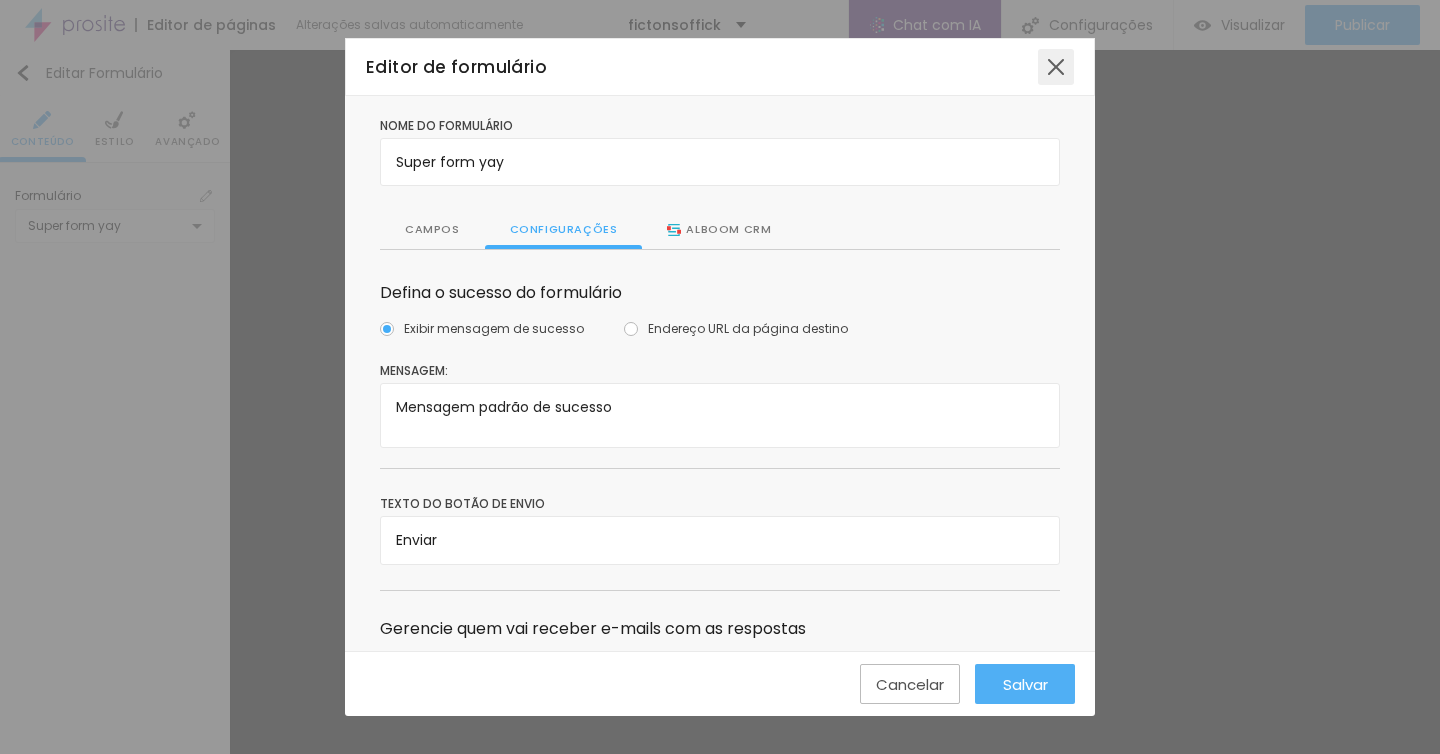 click at bounding box center (1056, 67) 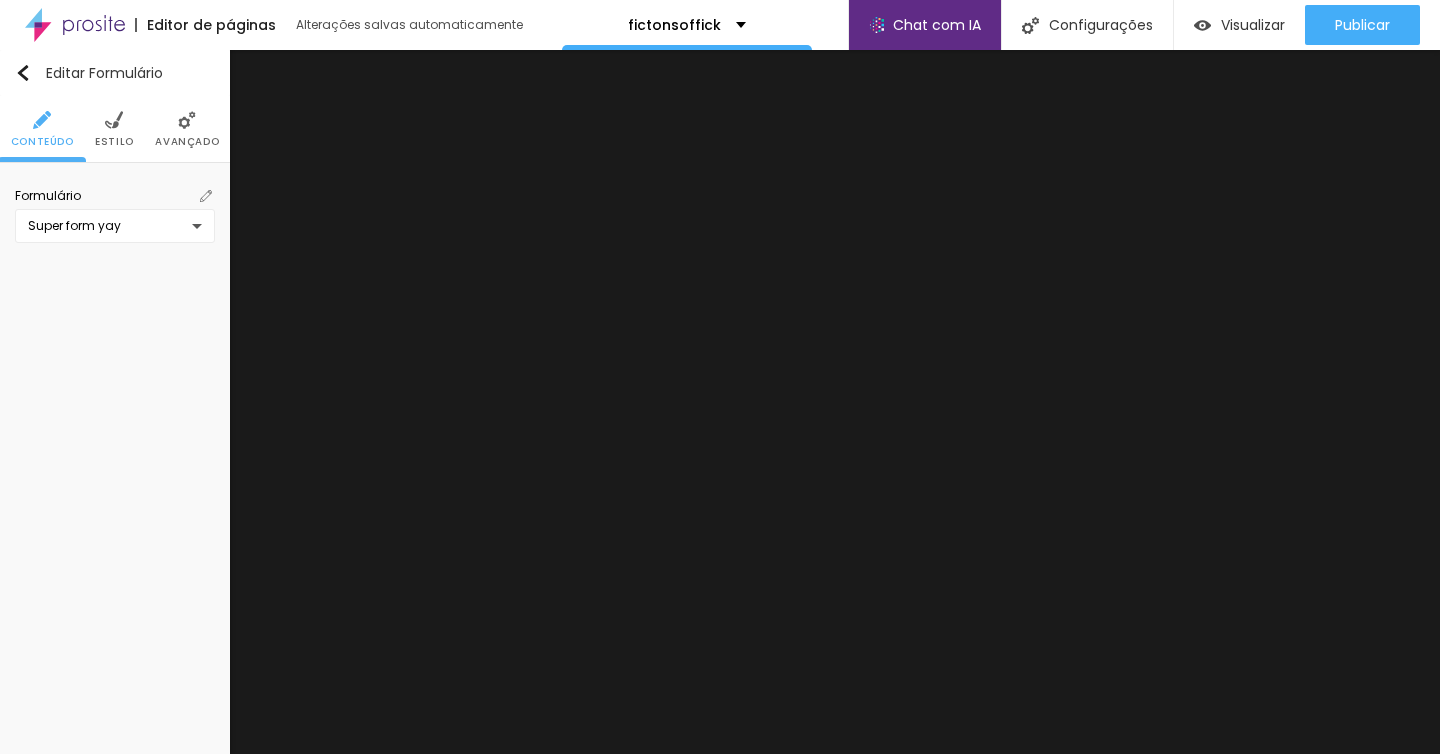 click on "Avançado" at bounding box center [187, 142] 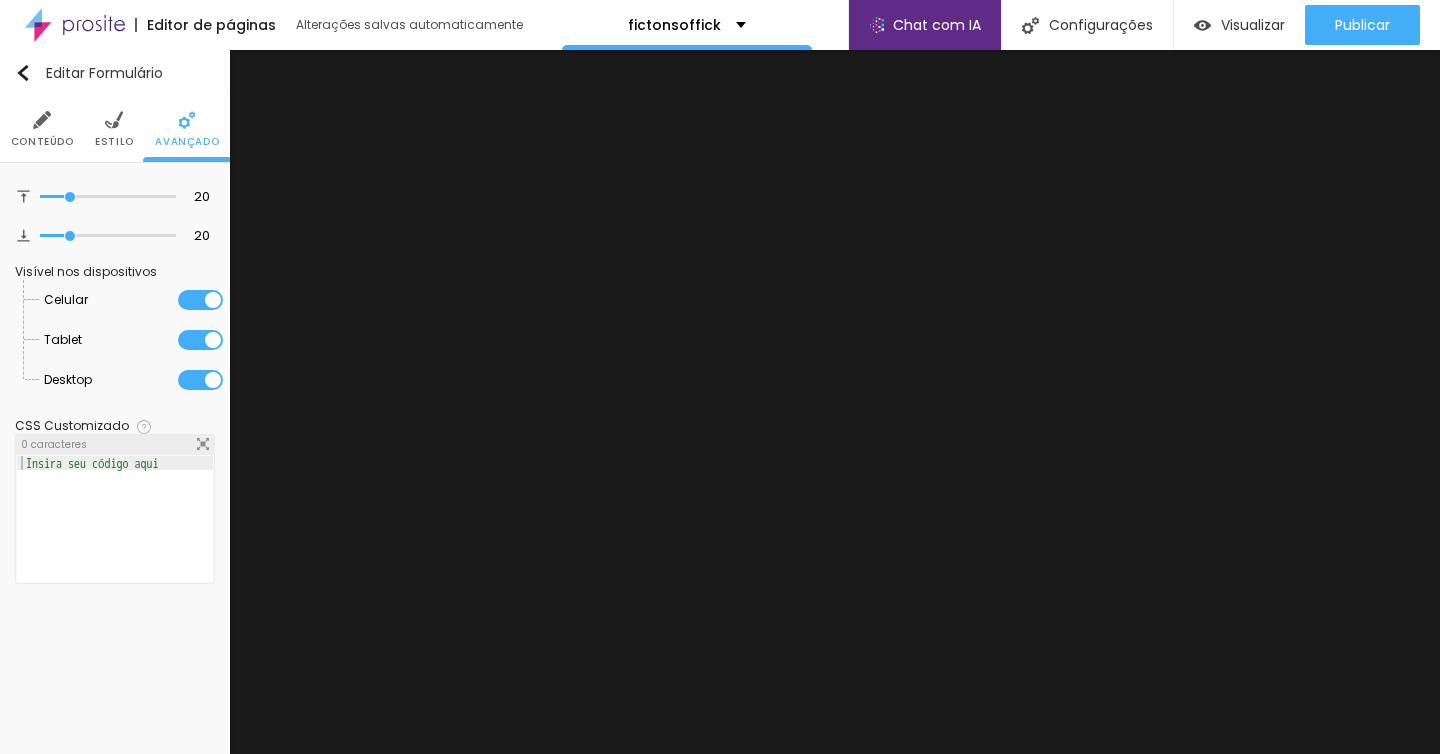 click on "Conteúdo Estilo Avançado" at bounding box center (115, 129) 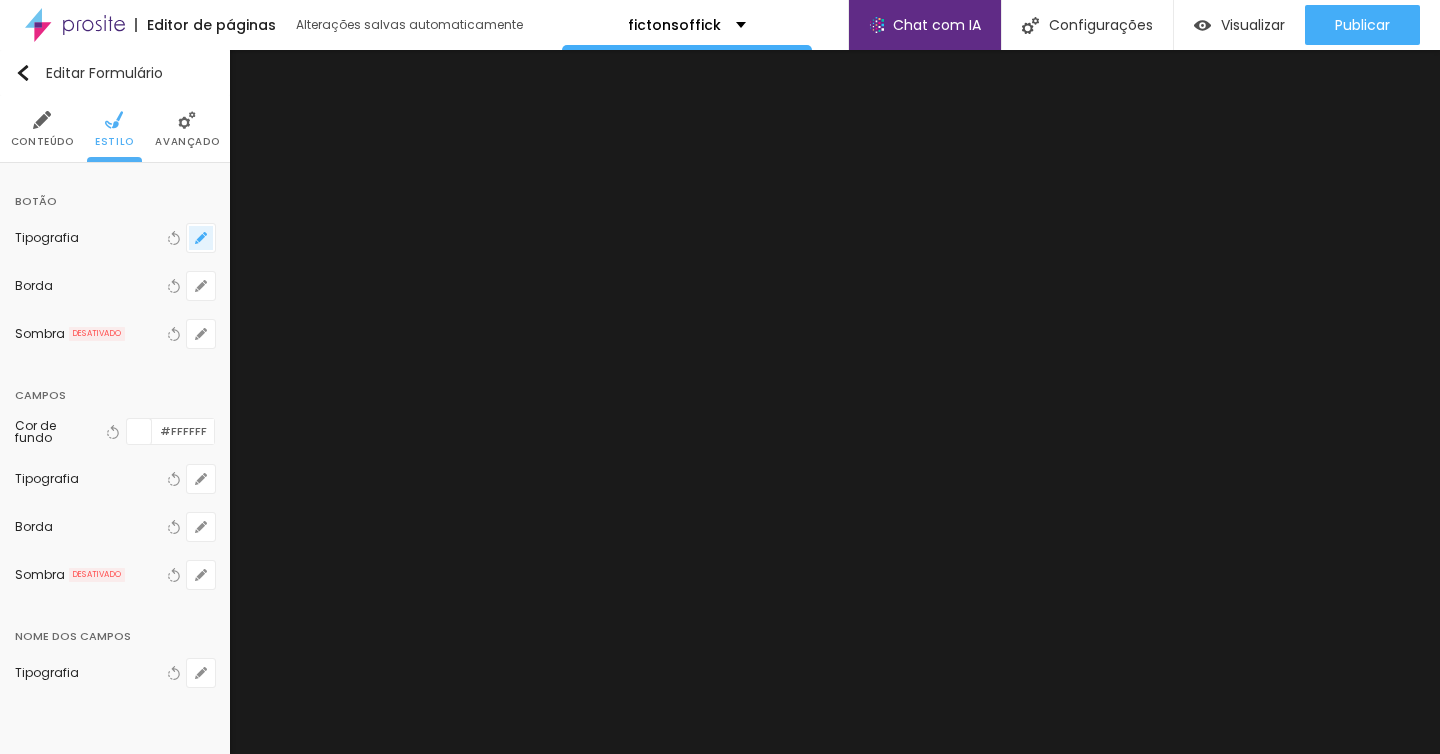 click 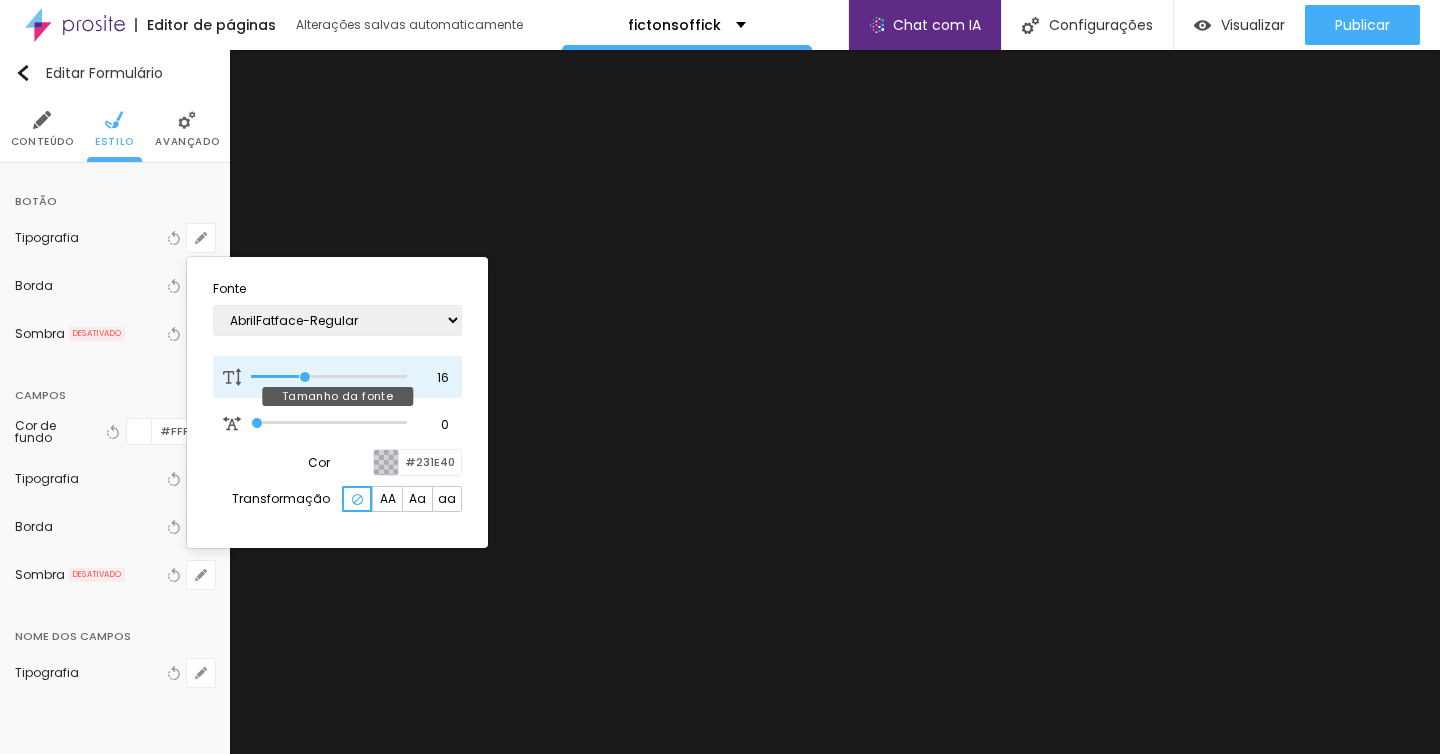 type on "23" 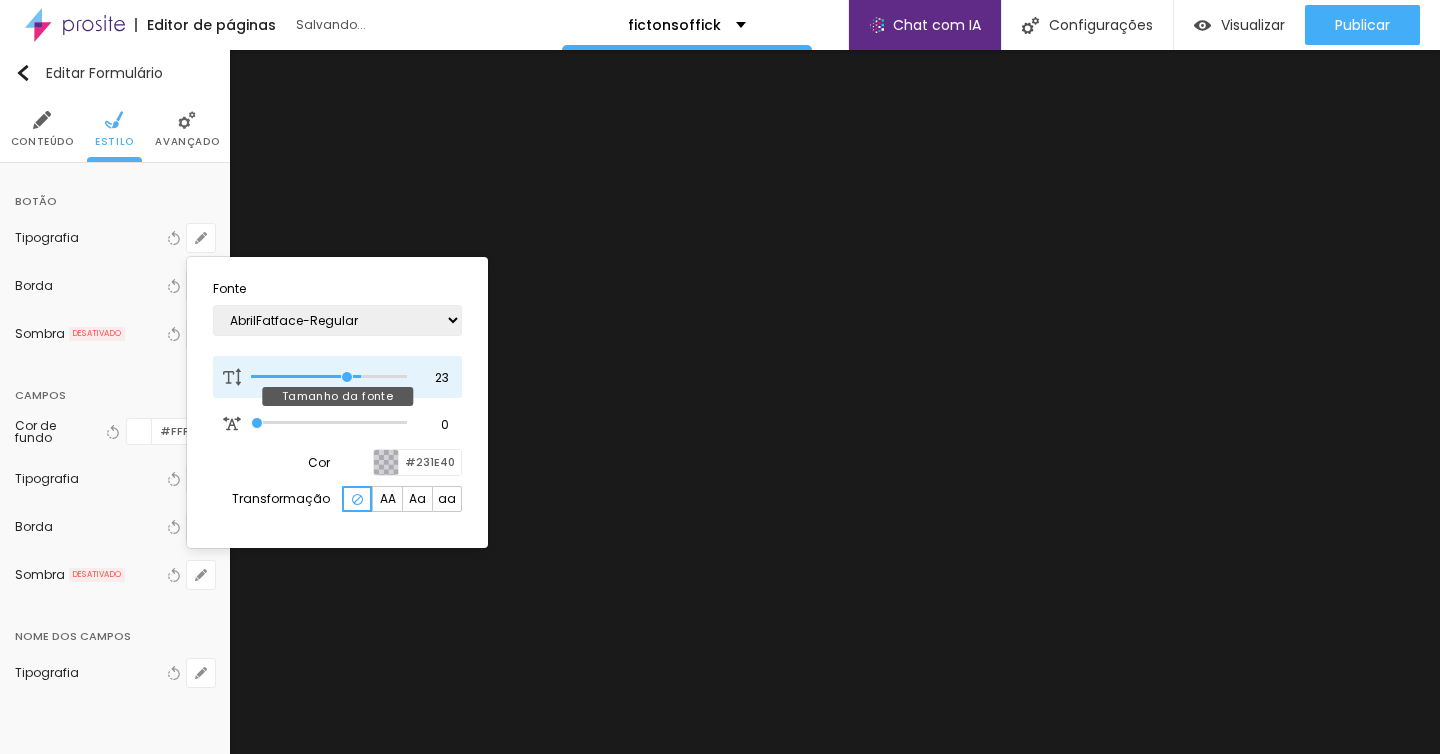 type on "25" 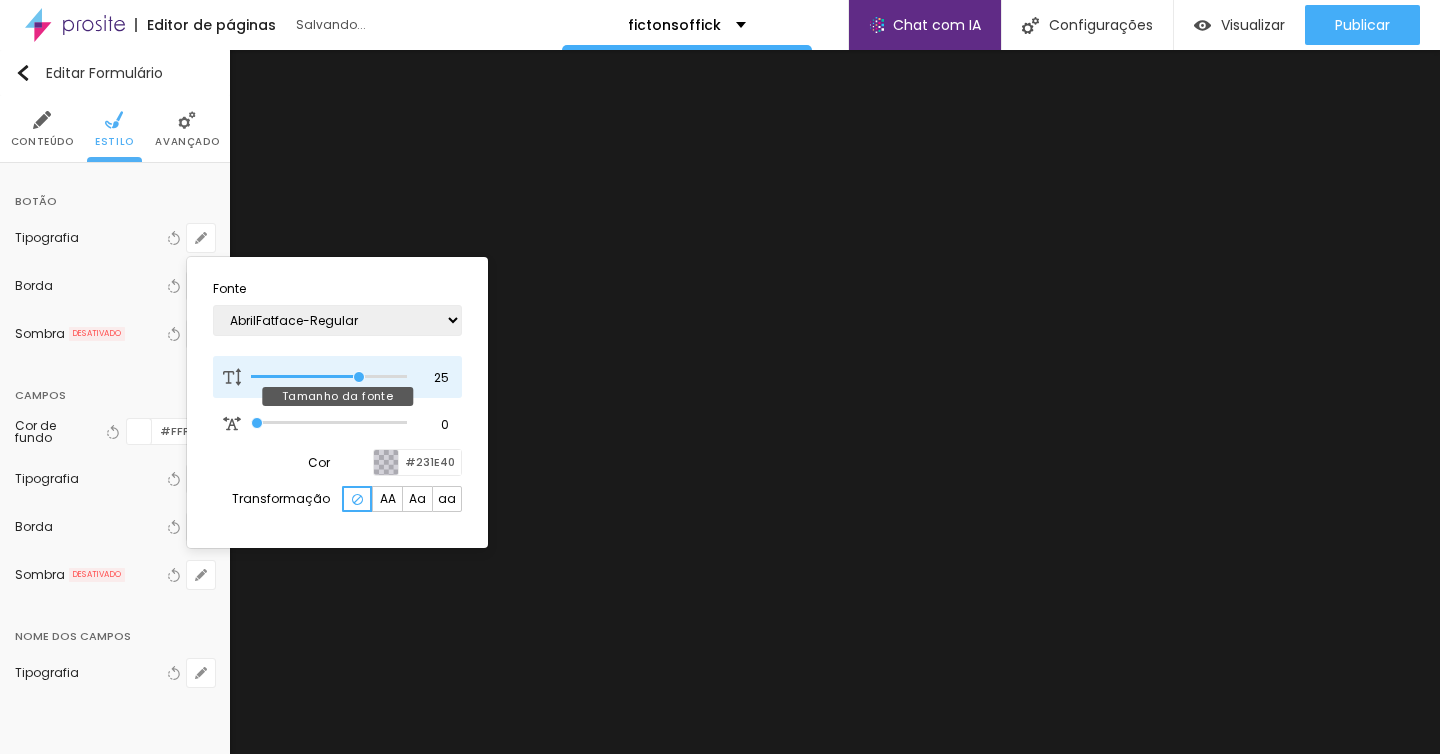 drag, startPoint x: 307, startPoint y: 377, endPoint x: 361, endPoint y: 375, distance: 54.037025 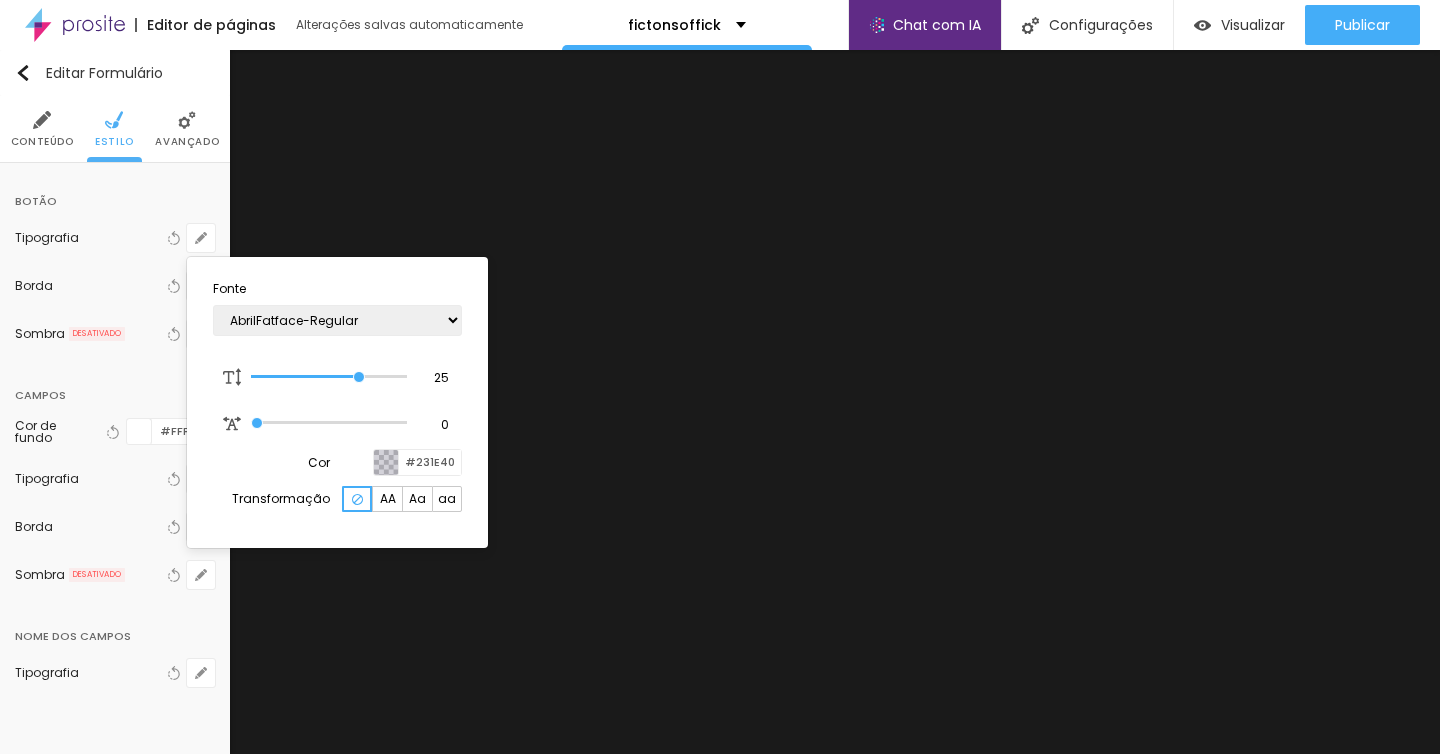 click on "Cor #[HEX]" at bounding box center (337, 462) 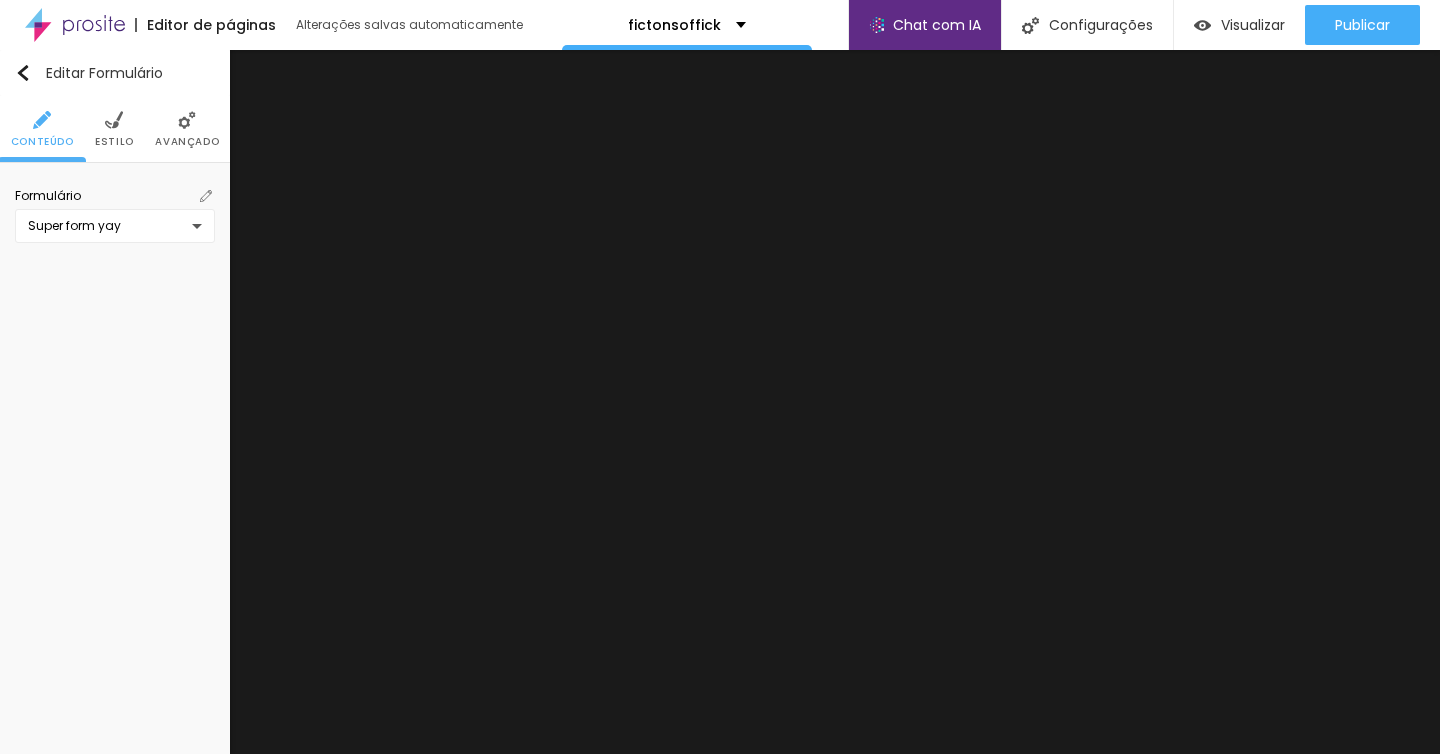 click on "Estilo" at bounding box center [114, 142] 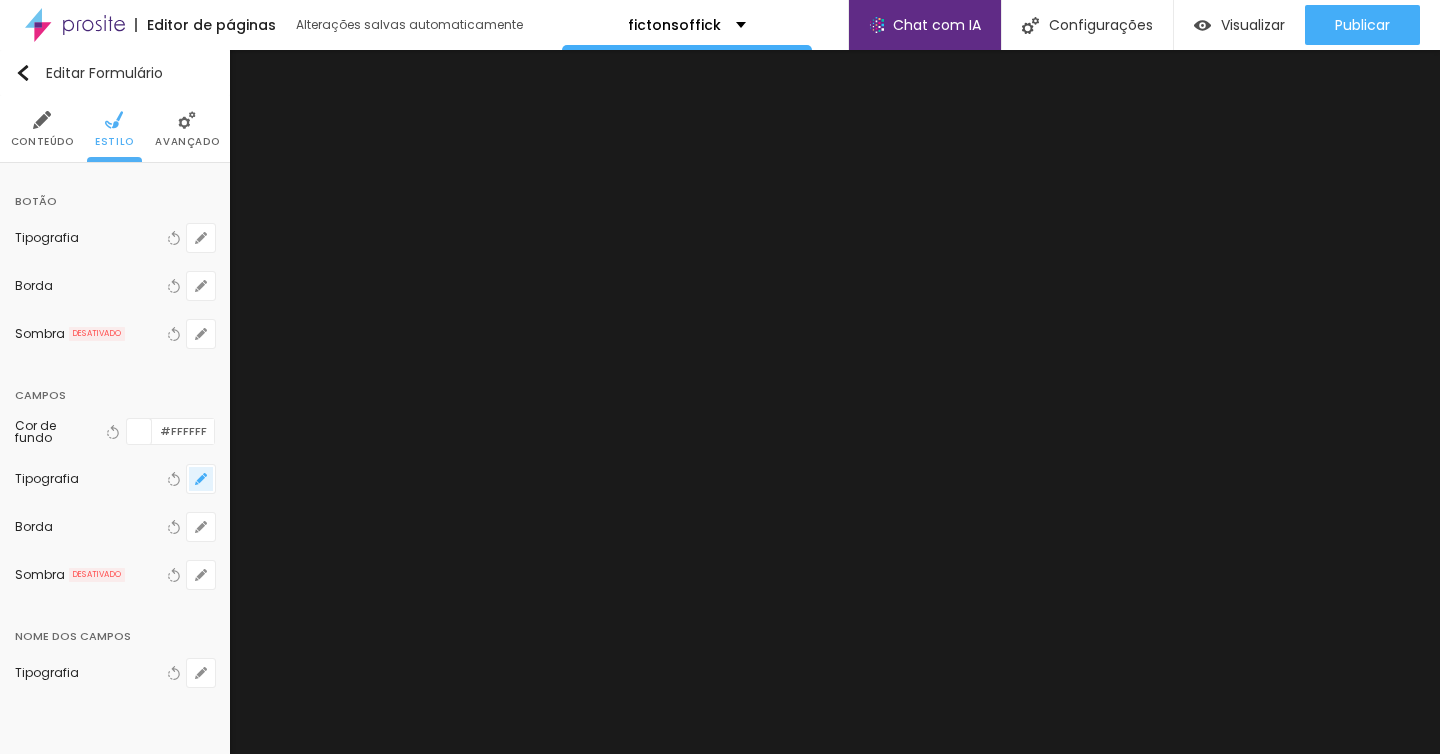 click 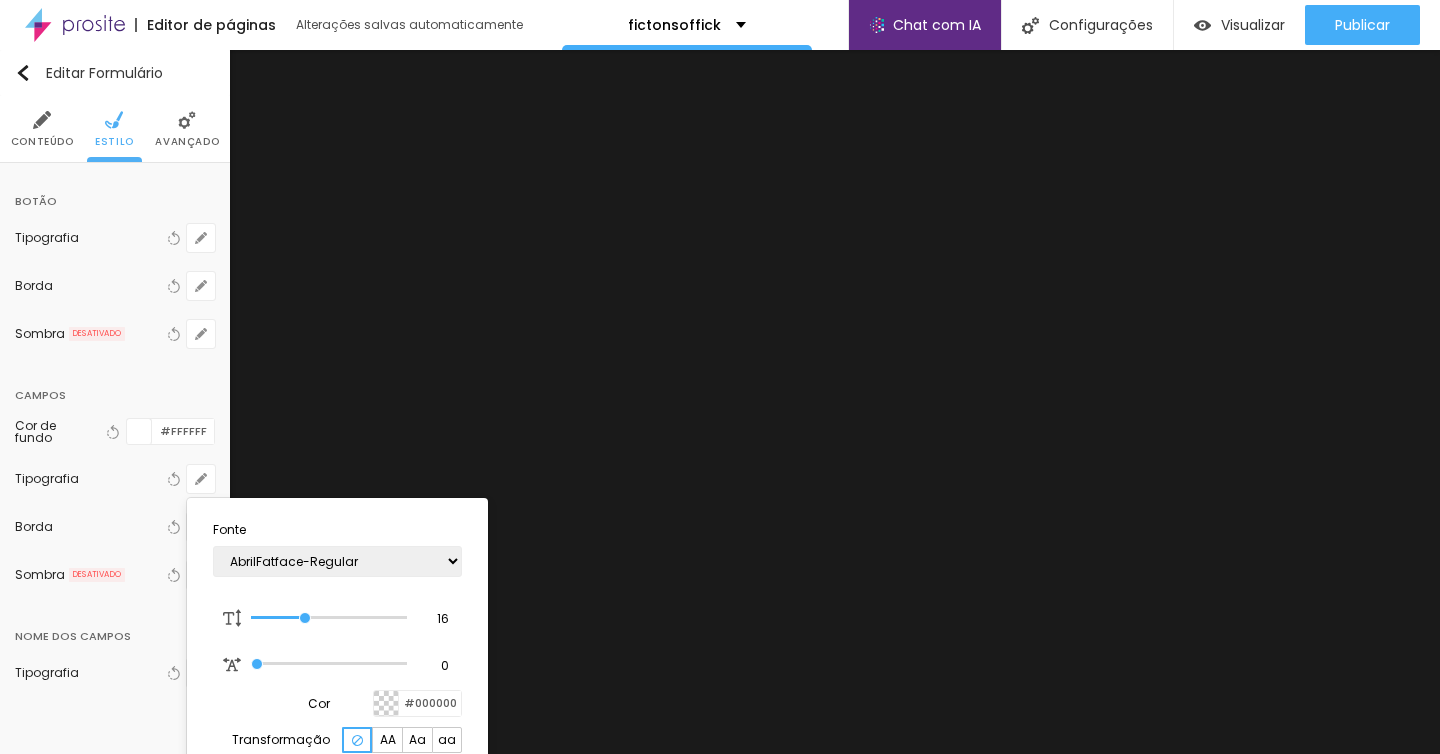 click at bounding box center [386, 703] 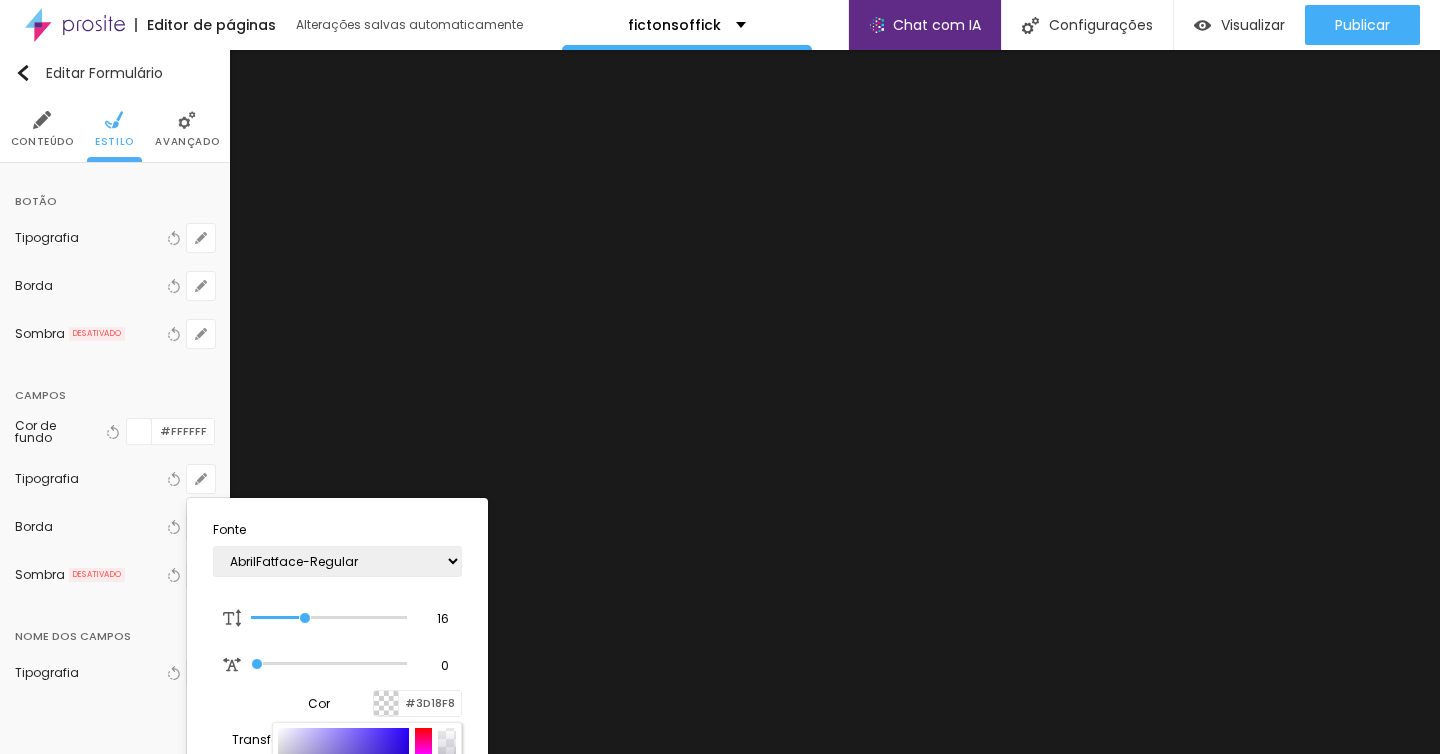 click at bounding box center [343, 803] 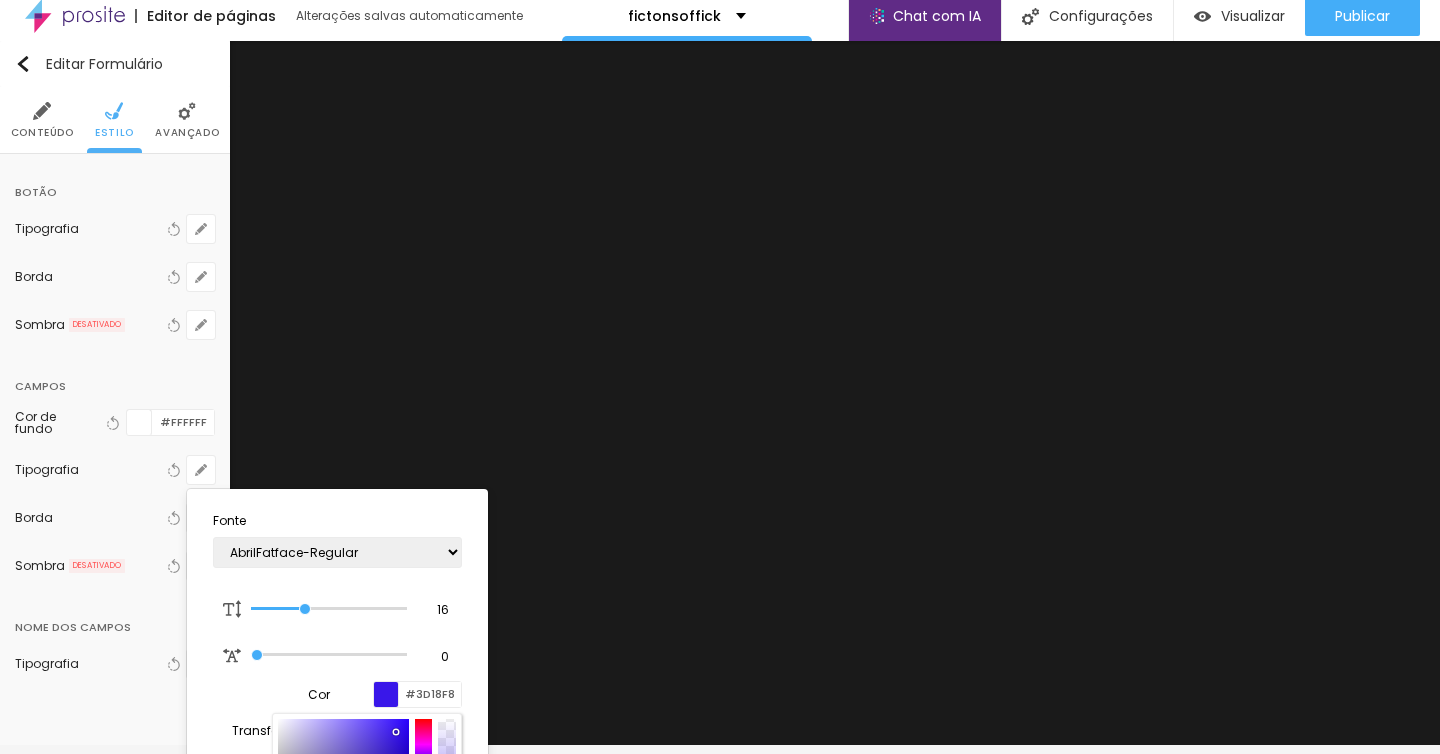 type on "#3917E9" 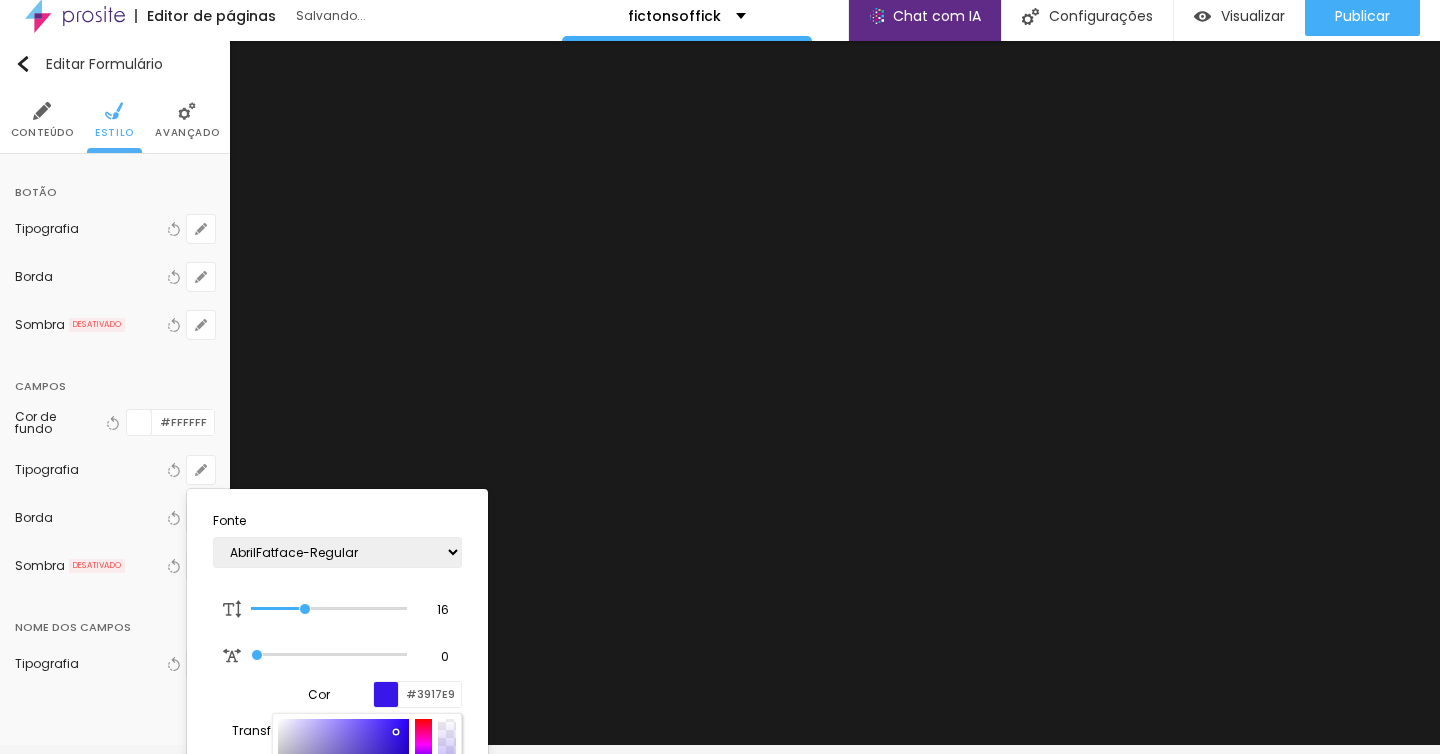 click at bounding box center (720, 377) 